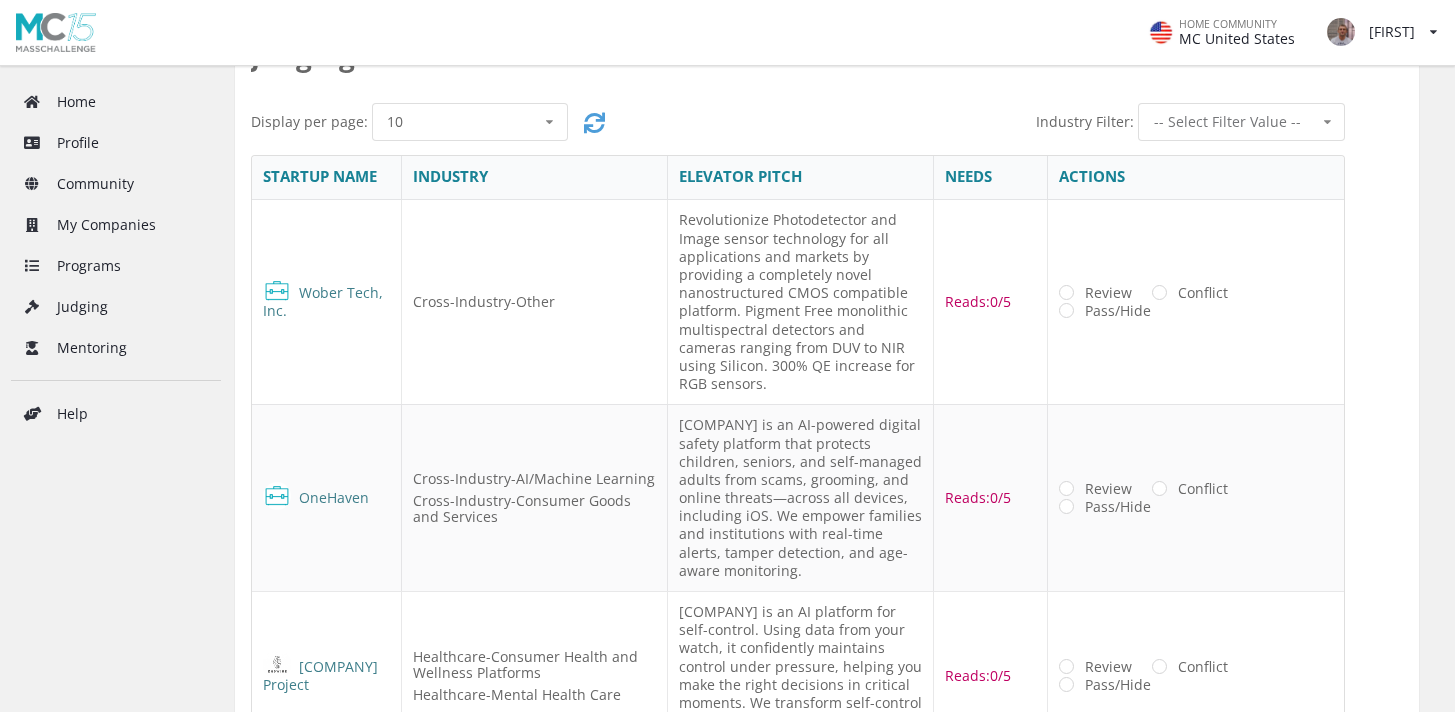 scroll, scrollTop: 871, scrollLeft: 0, axis: vertical 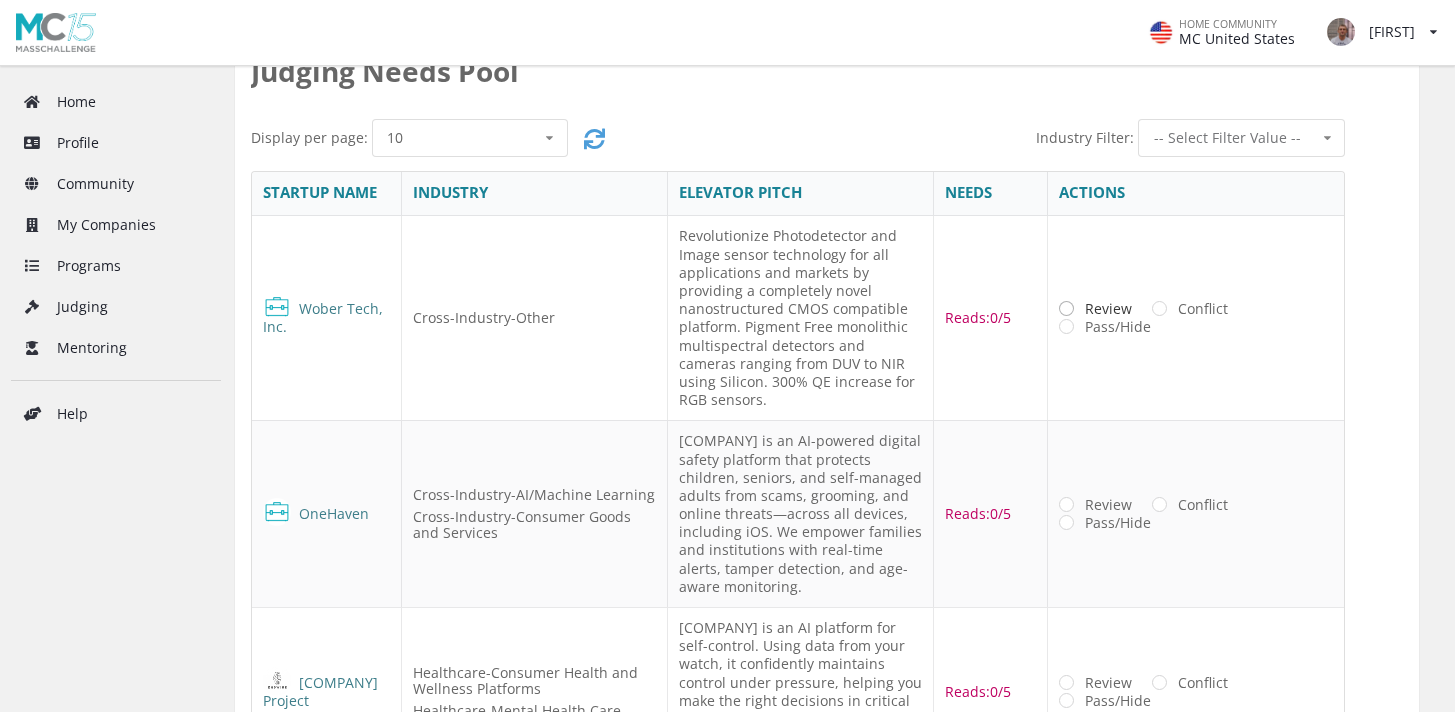 click on "Review" at bounding box center [1095, 308] 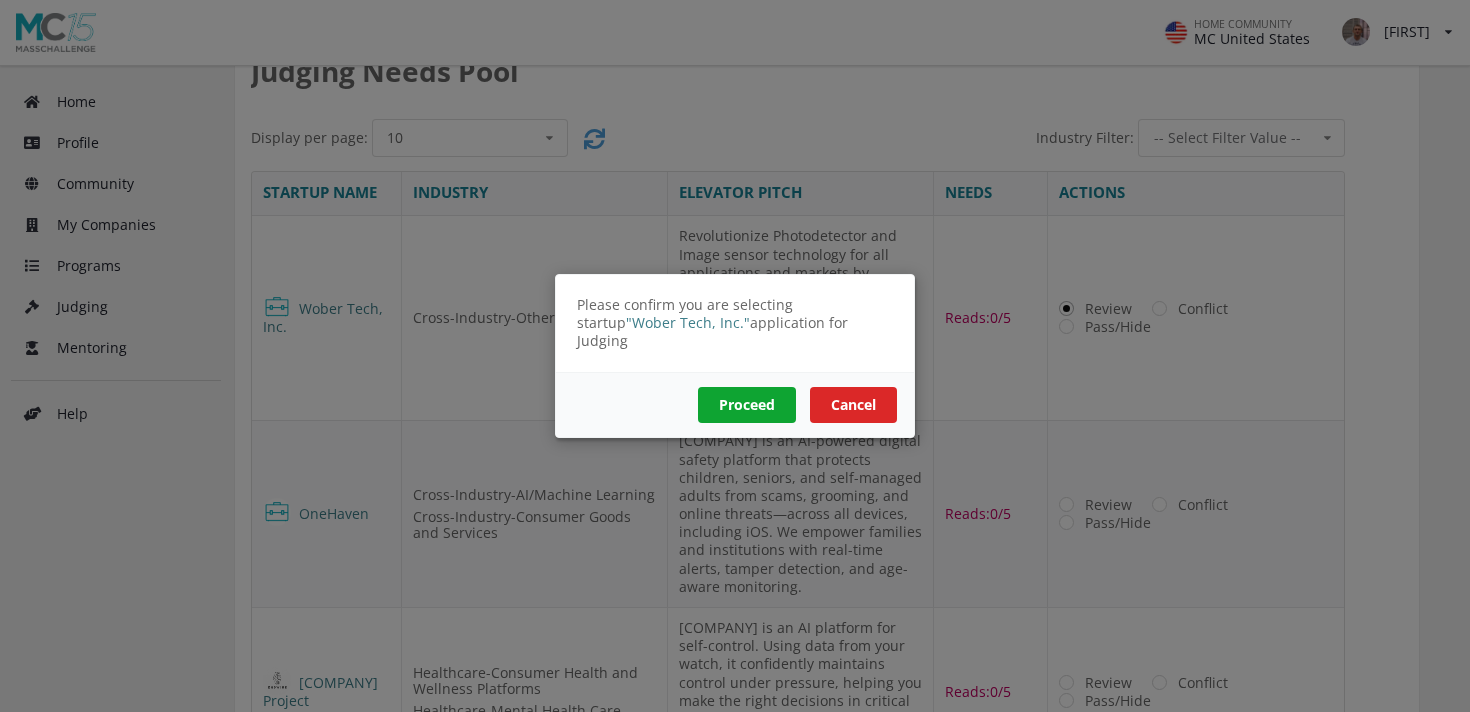 click on "Proceed" at bounding box center [747, 405] 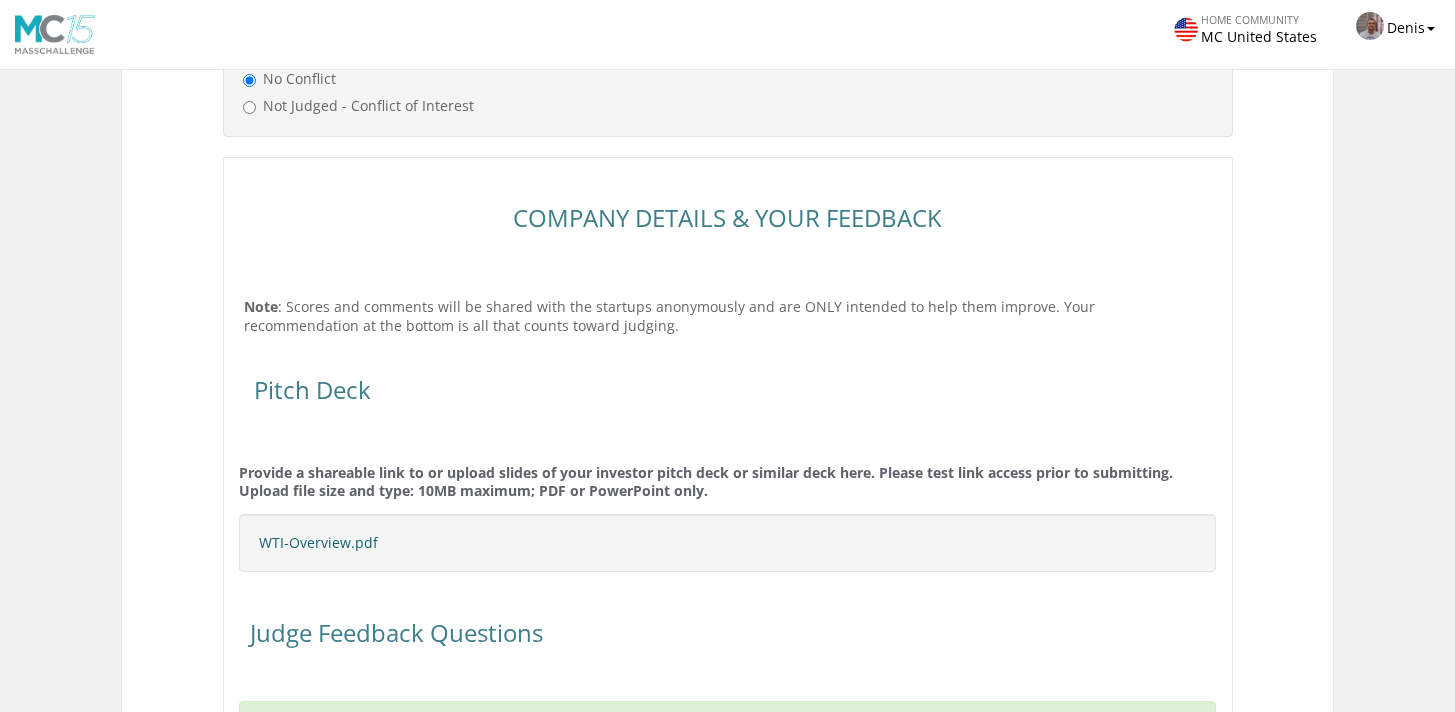 scroll, scrollTop: 1039, scrollLeft: 0, axis: vertical 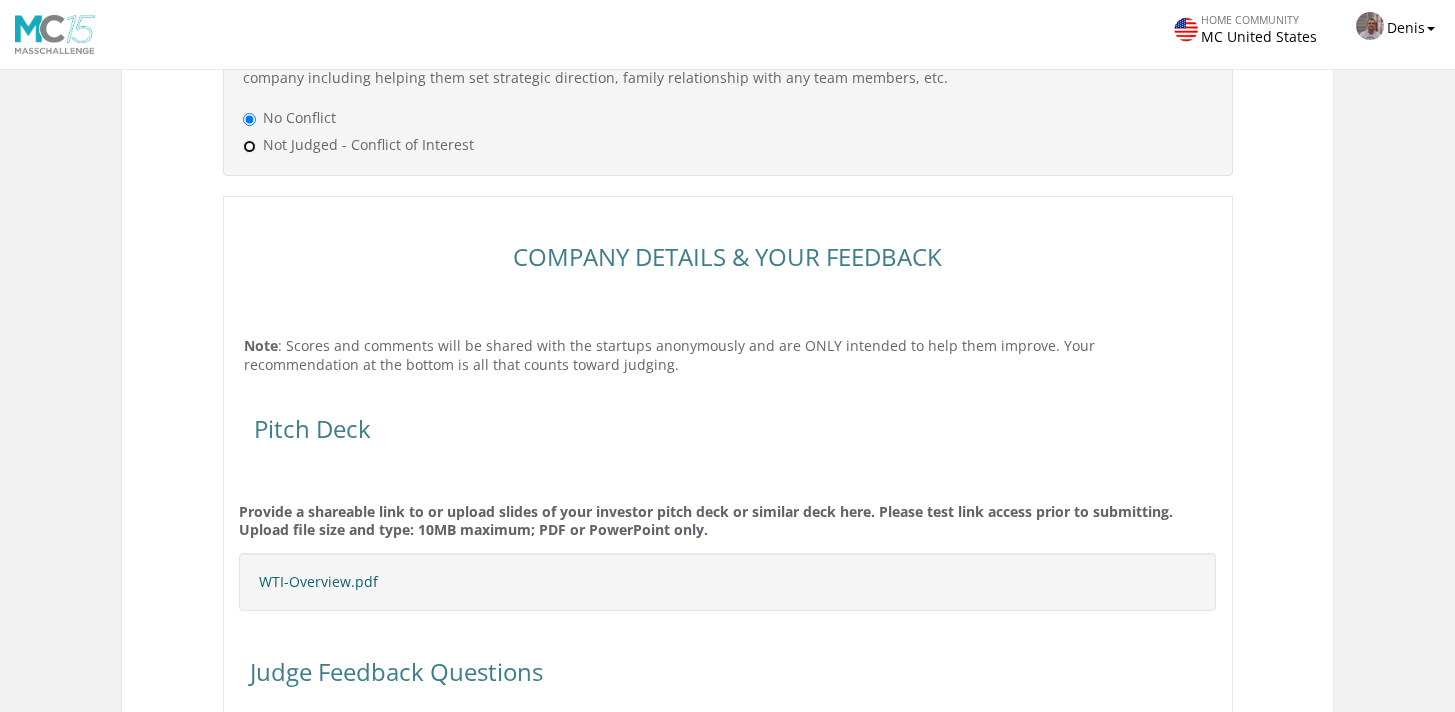 click on "Not Judged - Conflict of Interest" at bounding box center (249, 146) 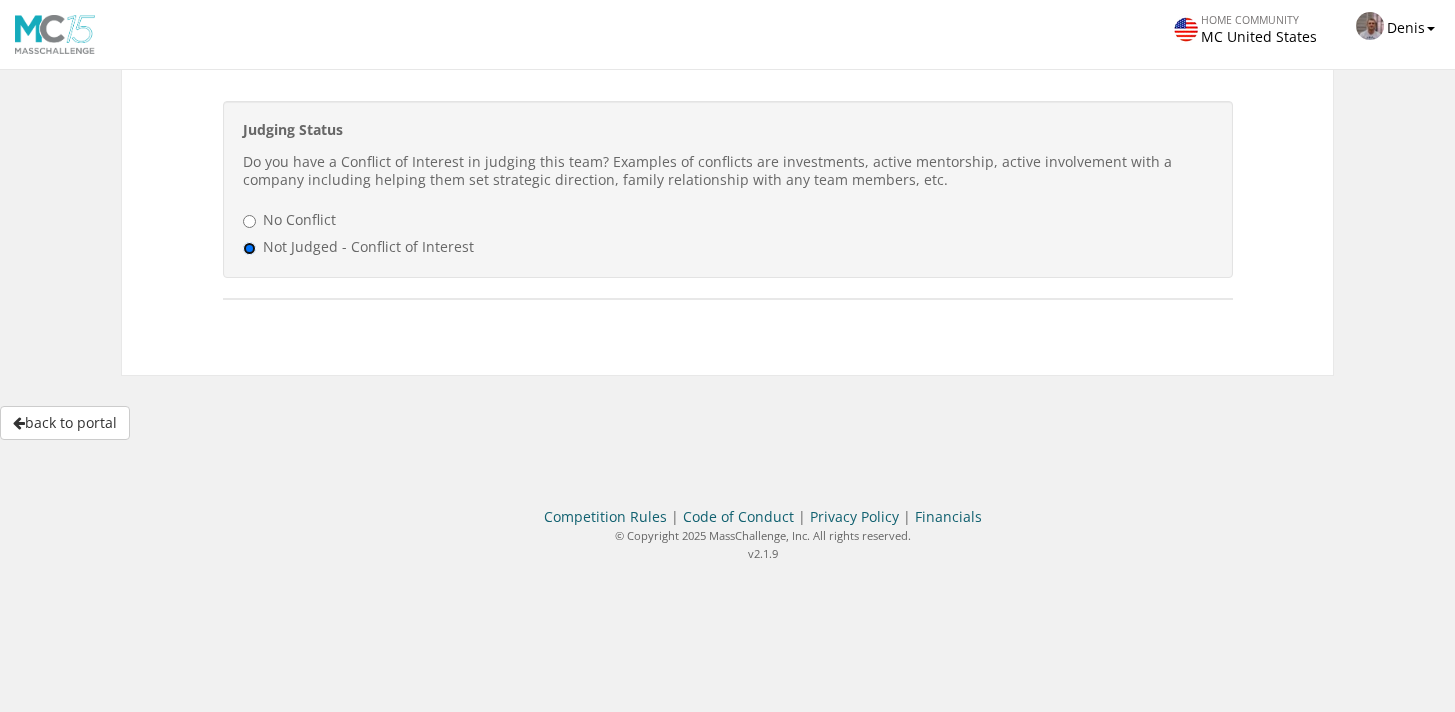 scroll, scrollTop: 870, scrollLeft: 0, axis: vertical 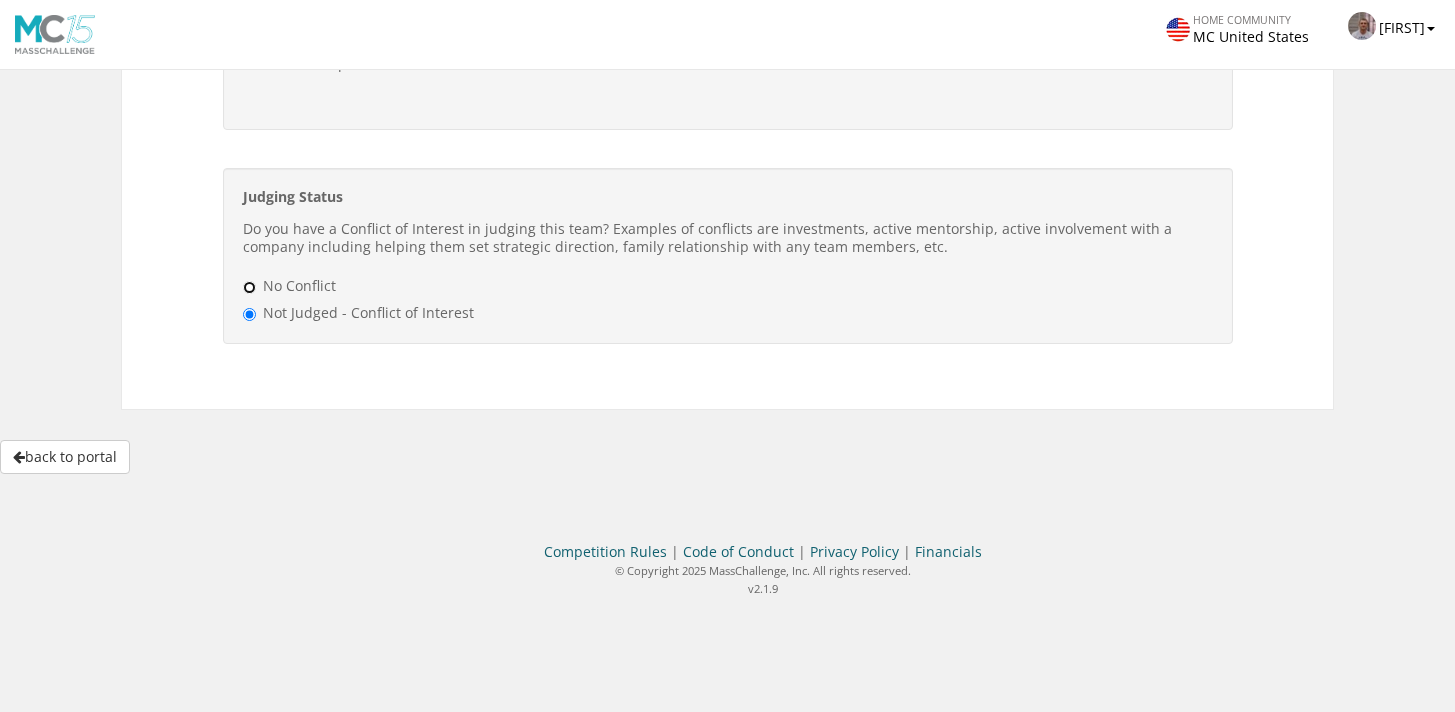 click on "No Conflict" at bounding box center [249, 287] 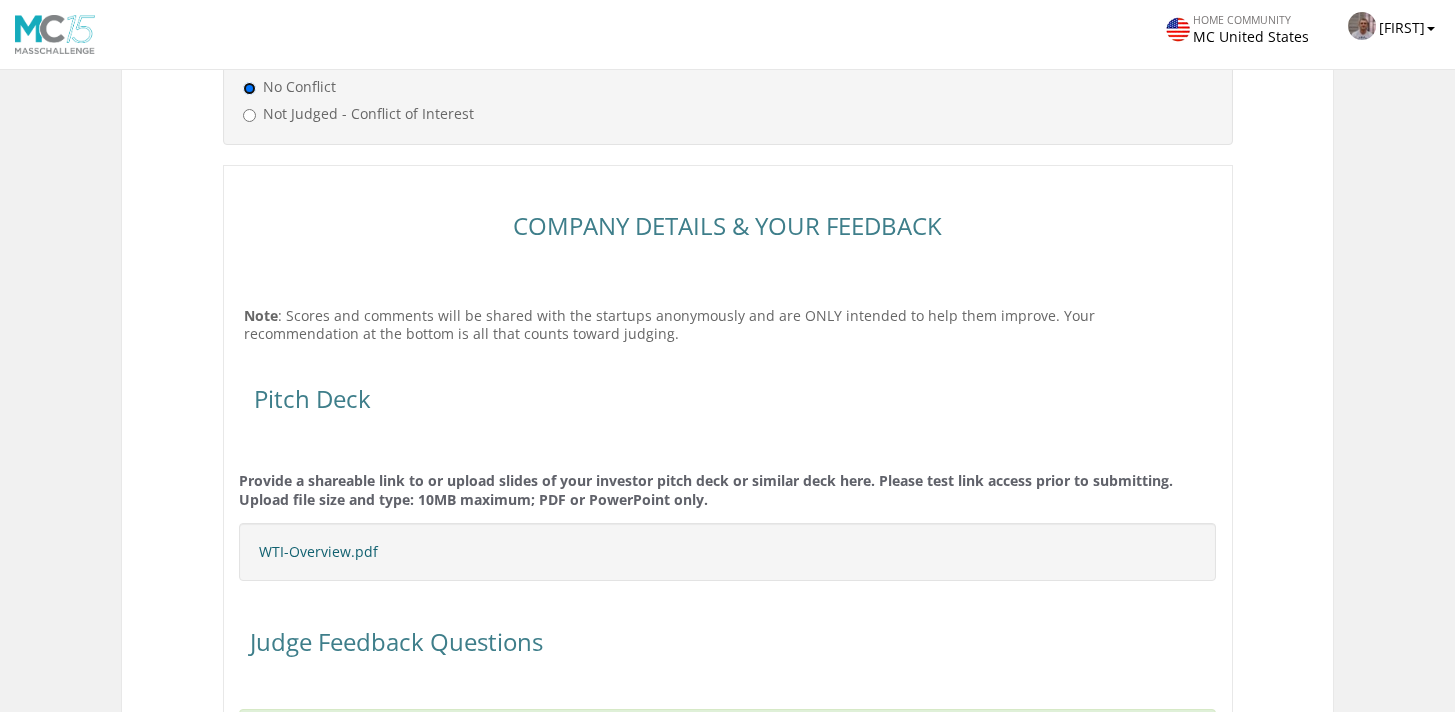 scroll, scrollTop: 1425, scrollLeft: 0, axis: vertical 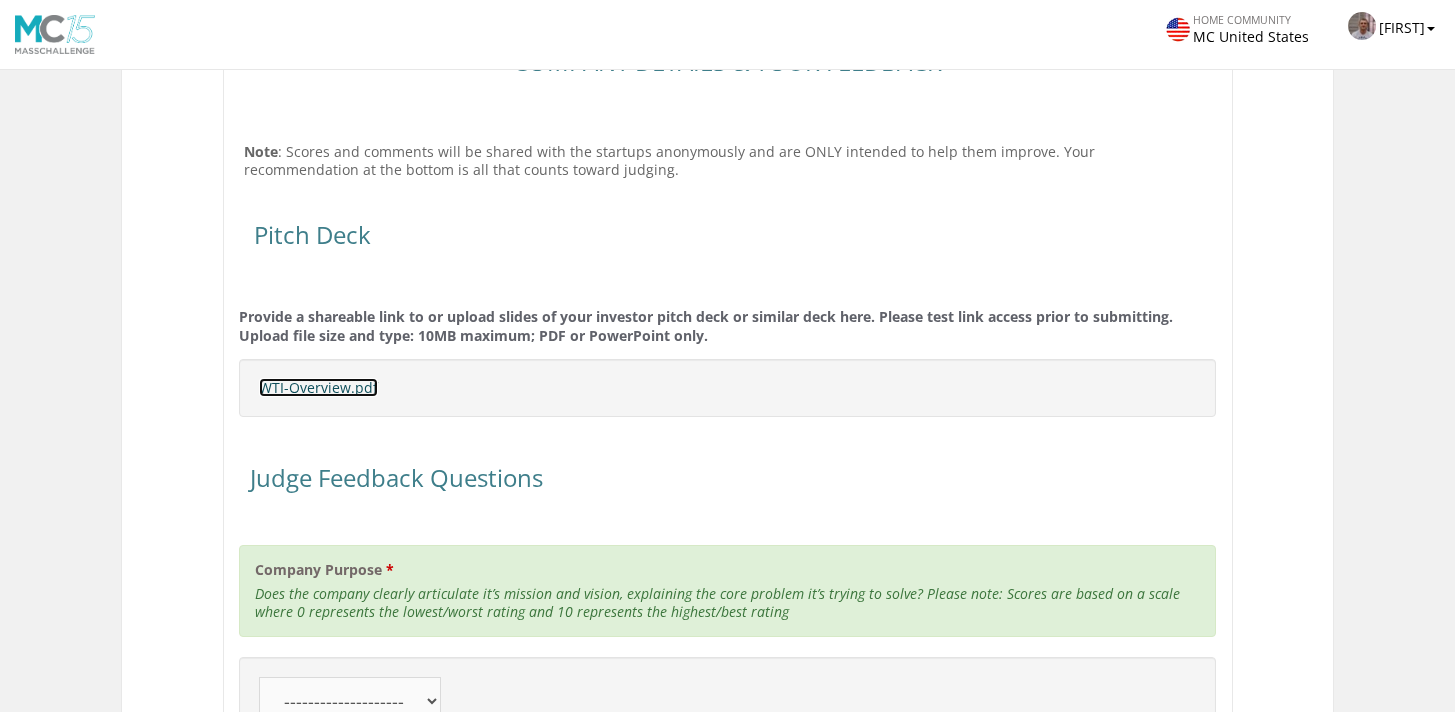 click on "WTI-Overview.pdf" at bounding box center [318, 387] 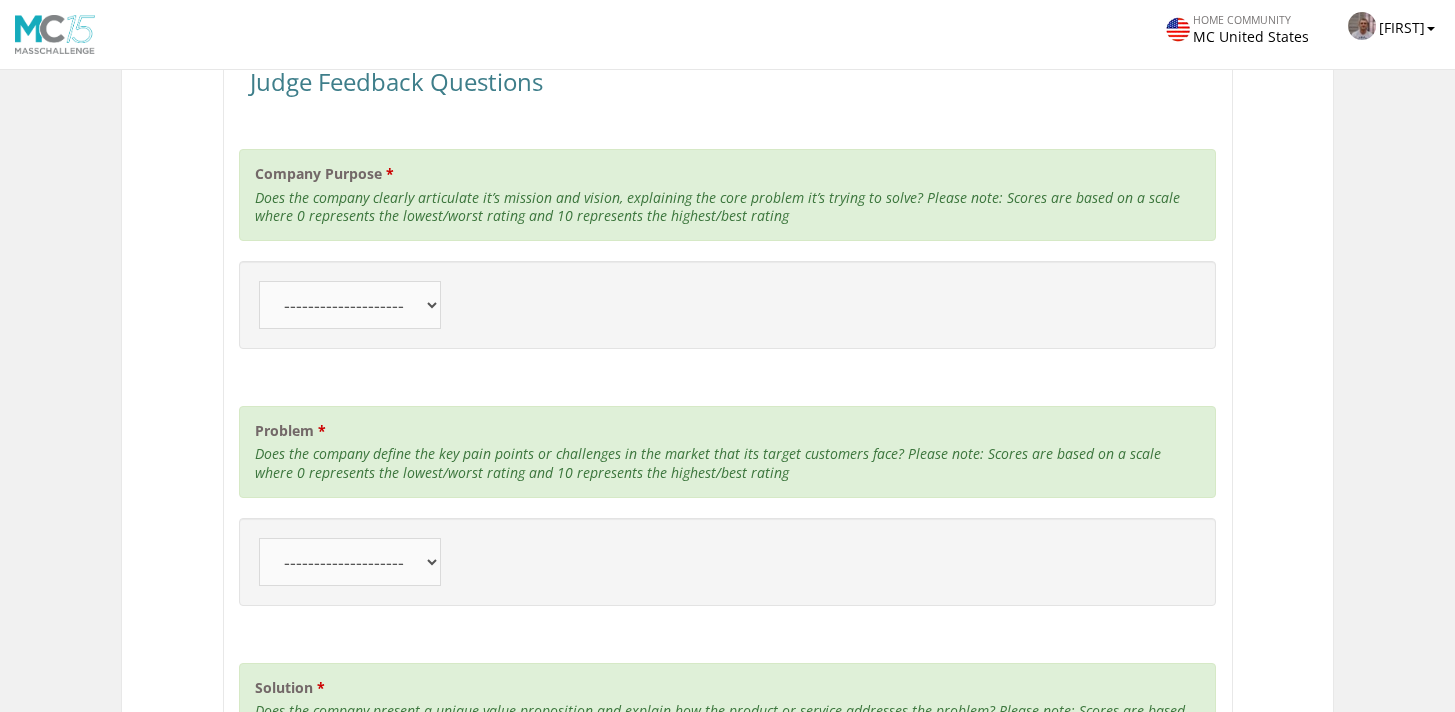 scroll, scrollTop: 1861, scrollLeft: 0, axis: vertical 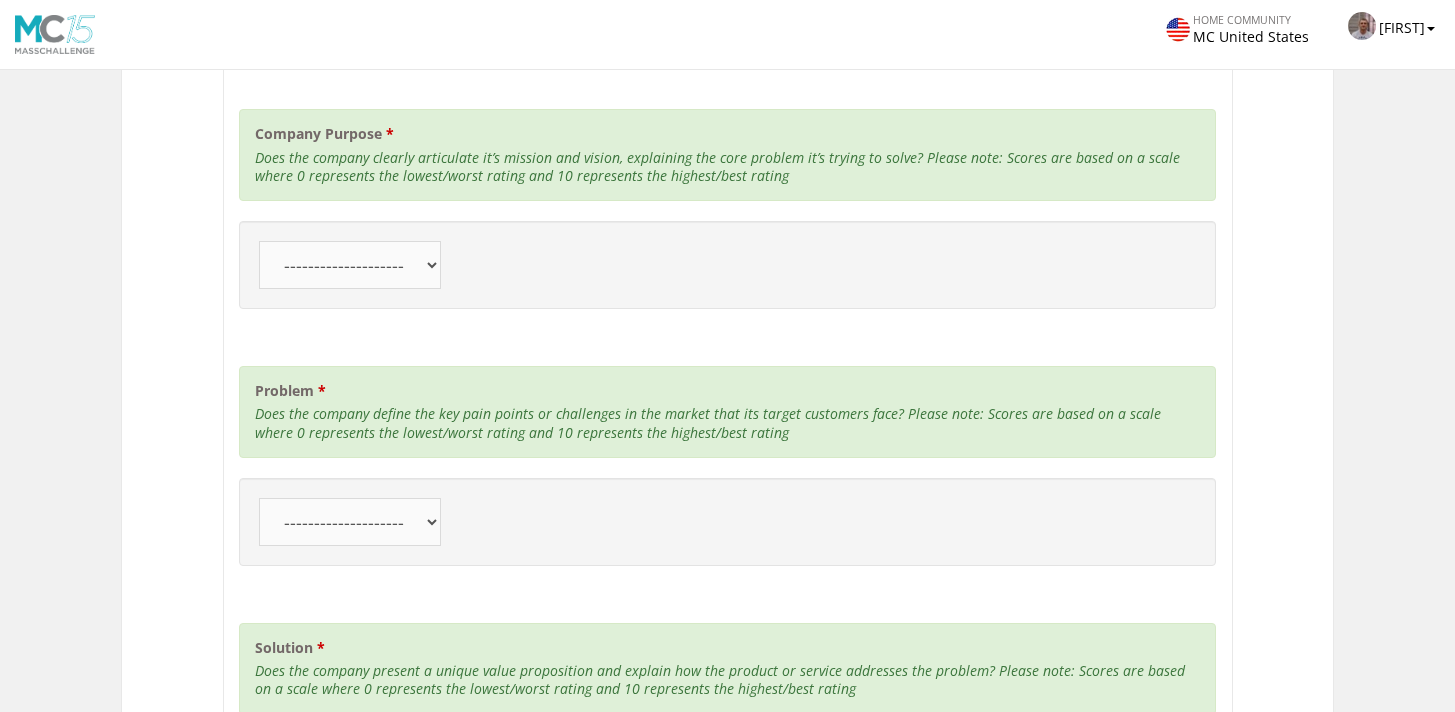 click on "--------------------
10
9
8
7
6
5
4" at bounding box center (350, 265) 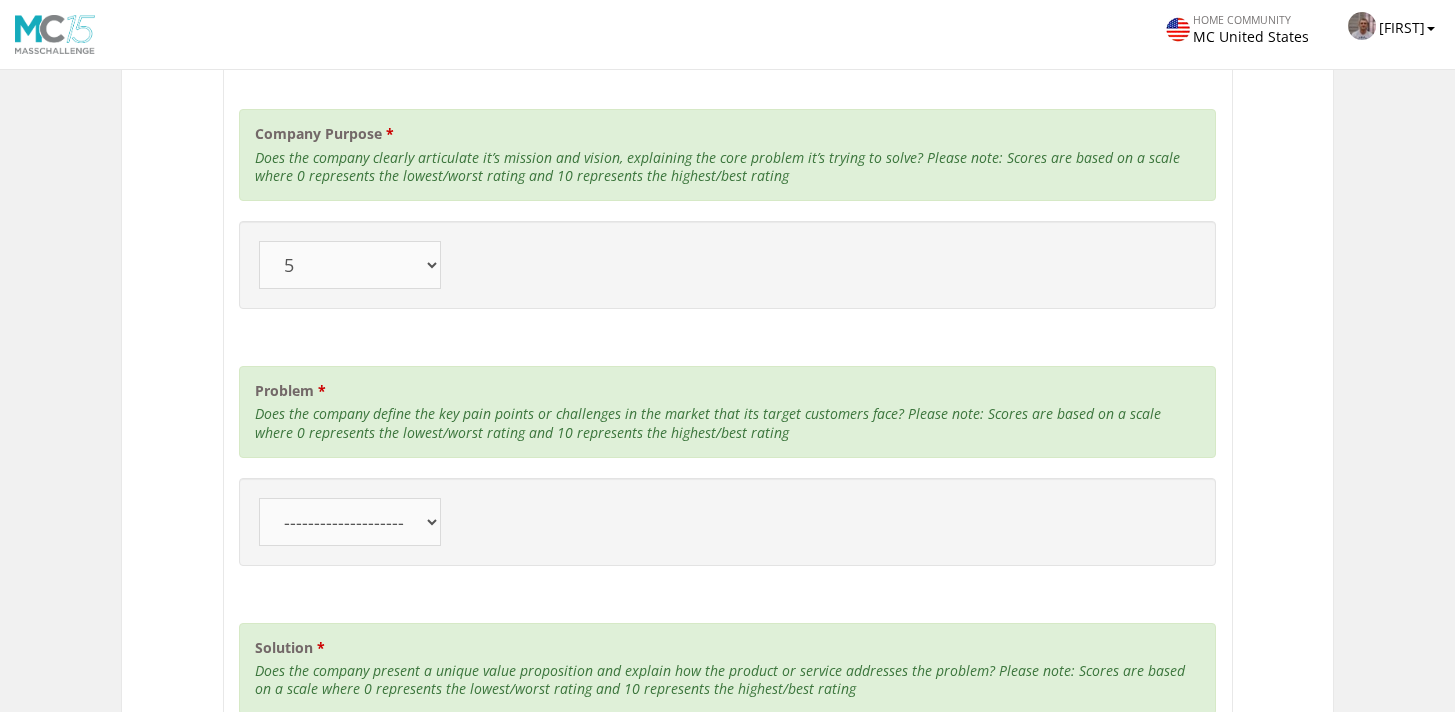 click on "--------------------
10
9
8
7
6
5
4" at bounding box center [350, 265] 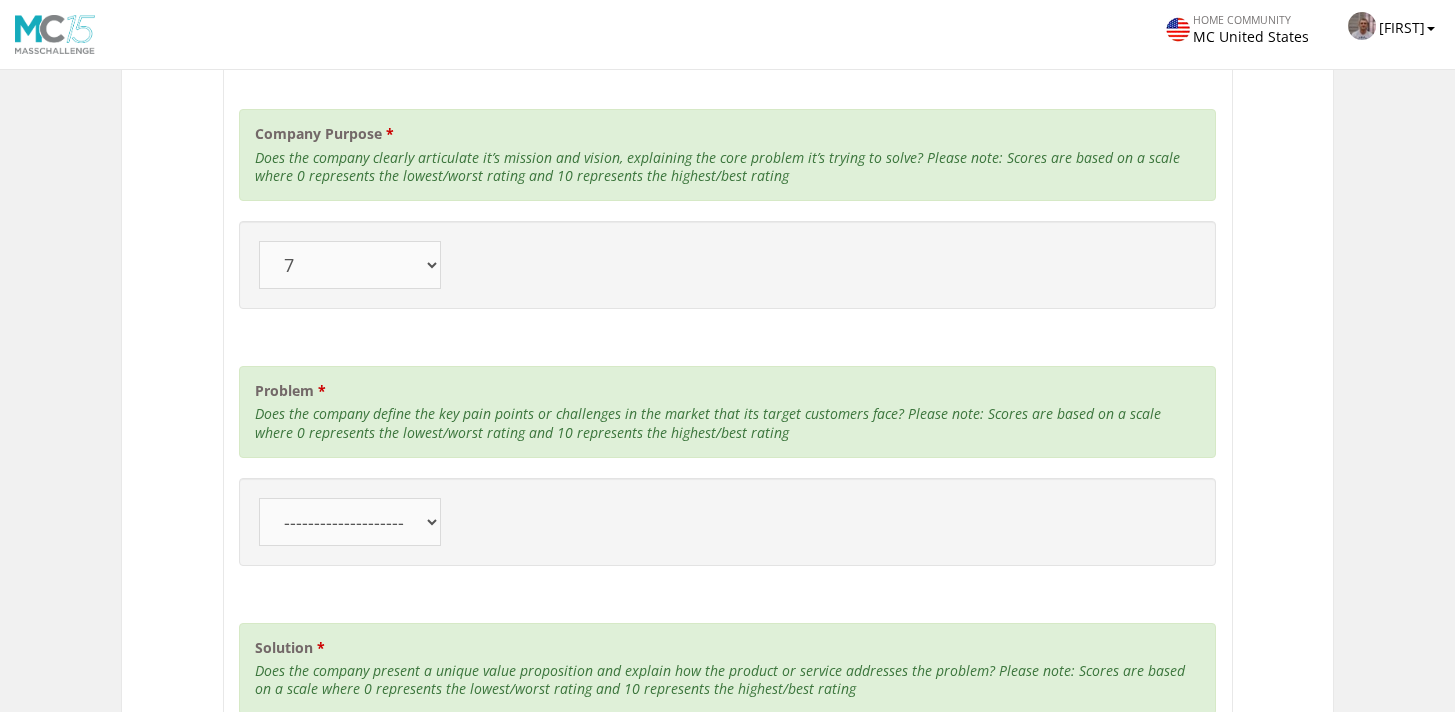 click on "--------------------
10
9
8
7
6
5
4" at bounding box center [350, 504] 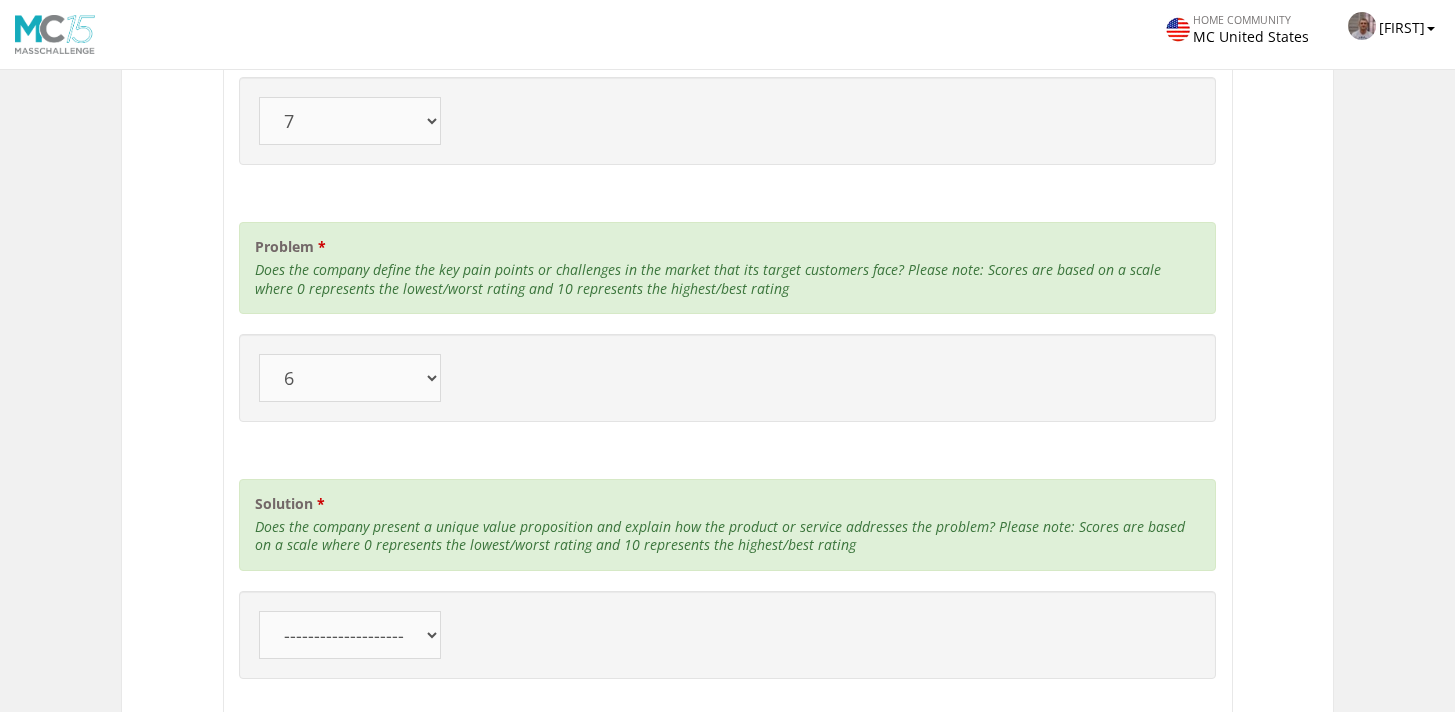 scroll, scrollTop: 2158, scrollLeft: 0, axis: vertical 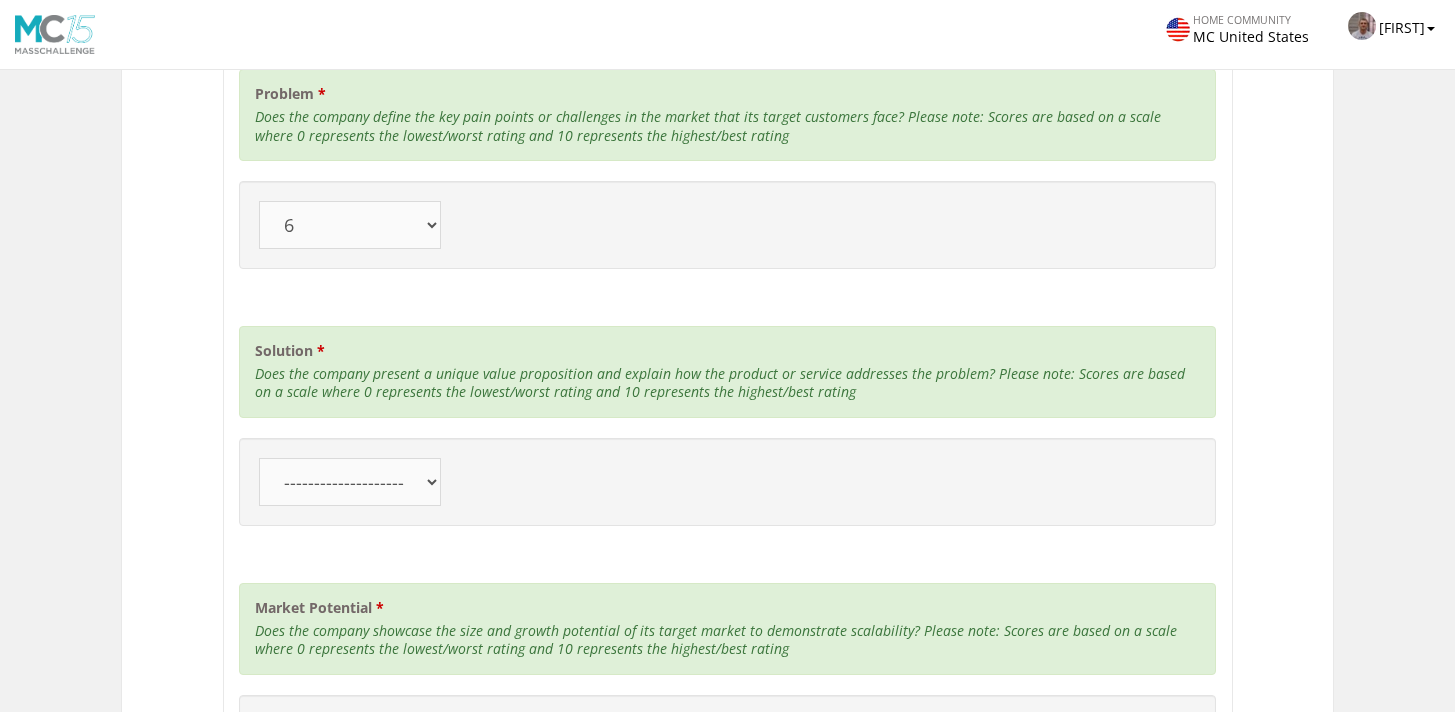 click on "--------------------
10
9
8
7
6
5
4" at bounding box center [350, 463] 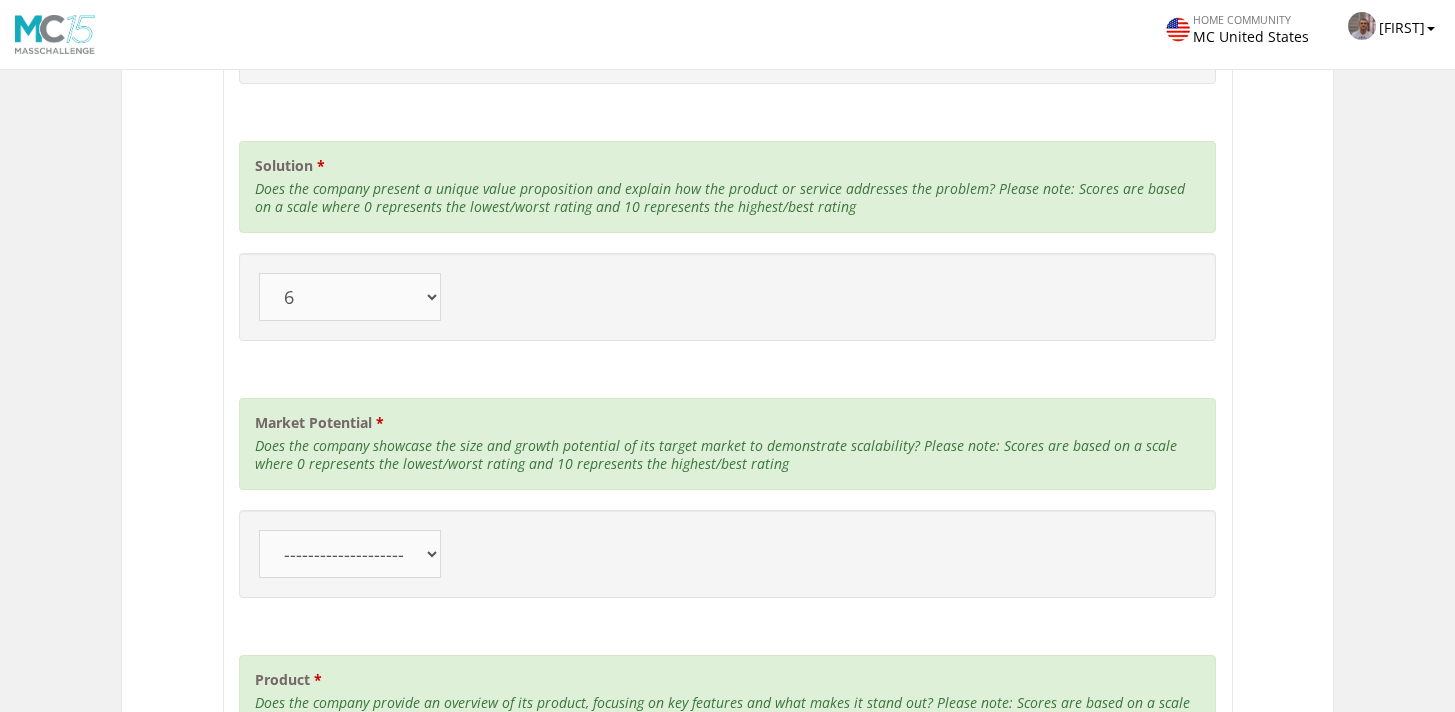 scroll, scrollTop: 2549, scrollLeft: 0, axis: vertical 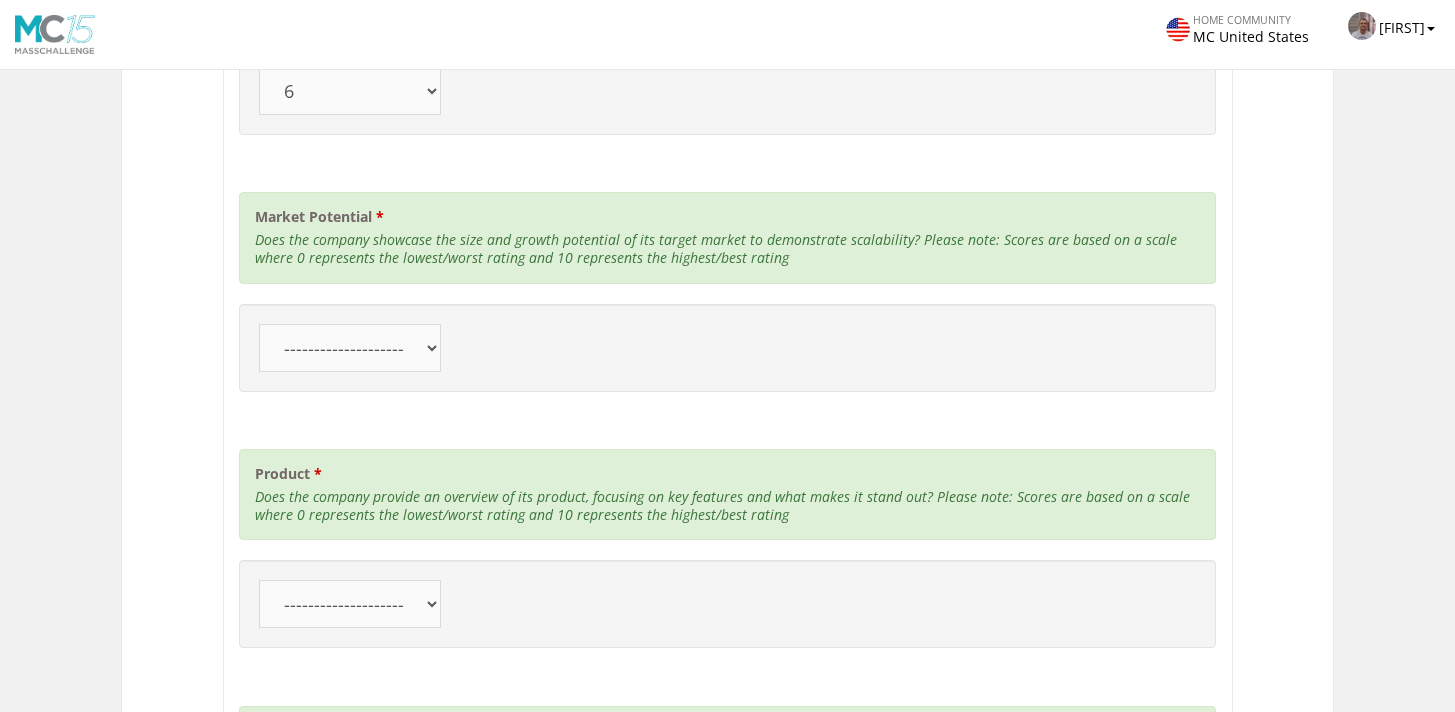 click on "--------------------
10
9
8
7
6
5
4" at bounding box center [350, 329] 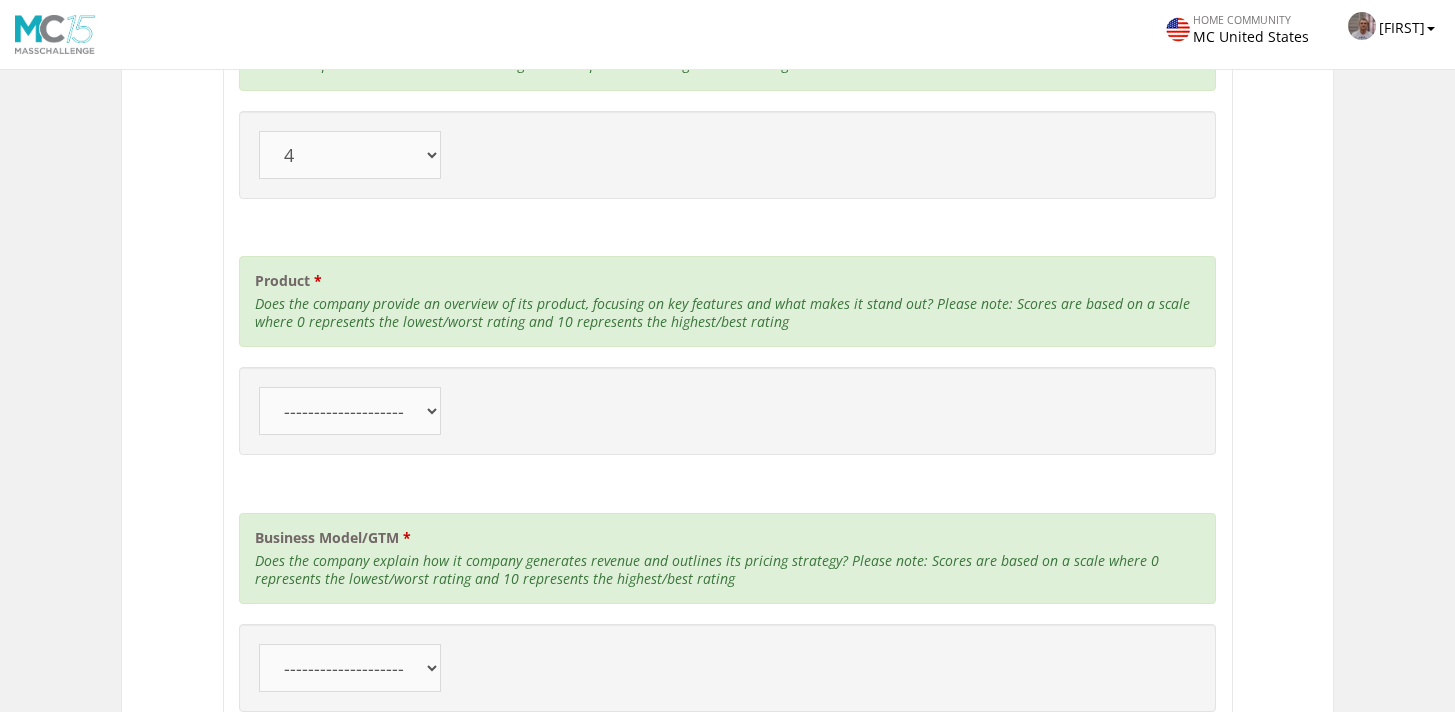 scroll, scrollTop: 2764, scrollLeft: 0, axis: vertical 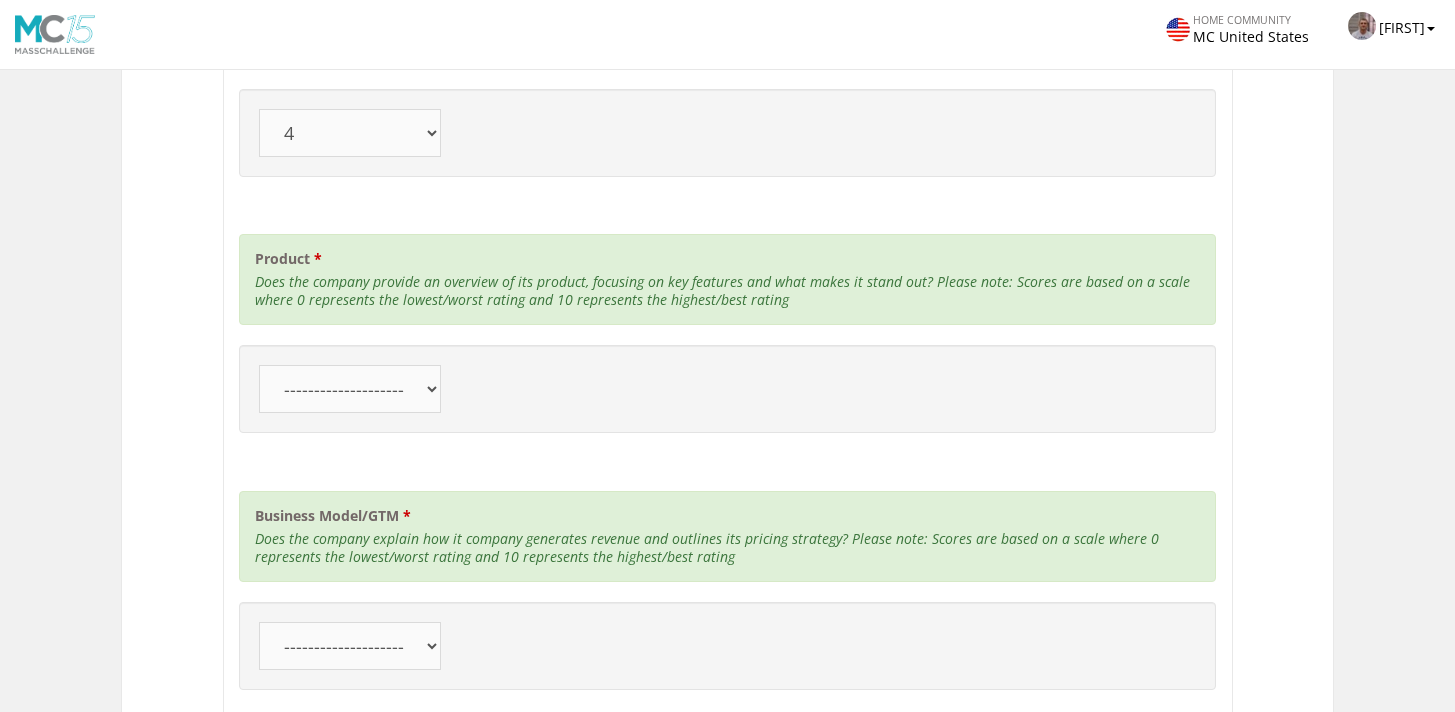 click on "--------------------
10
9
8
7
6
5
4" at bounding box center [350, 371] 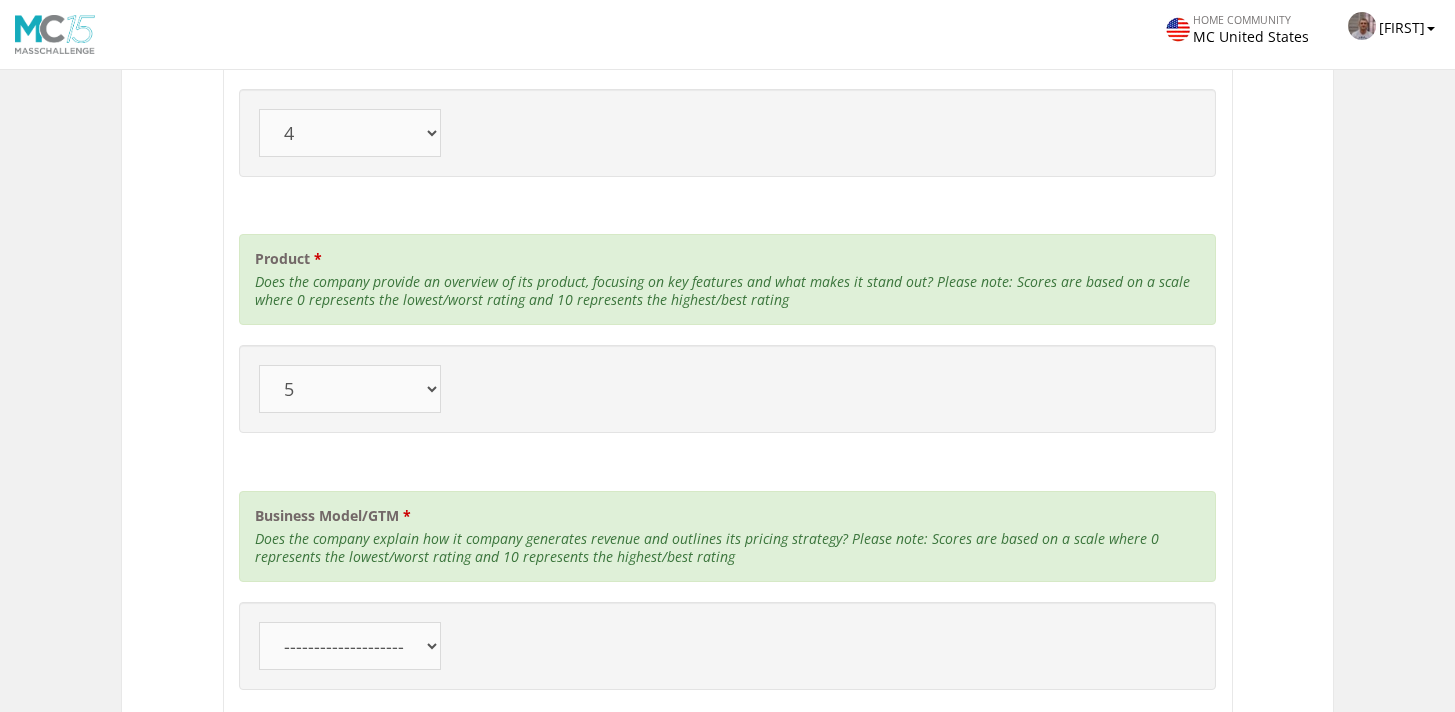 click on "--------------------
10
9
8
7
6
5
4" at bounding box center [350, 628] 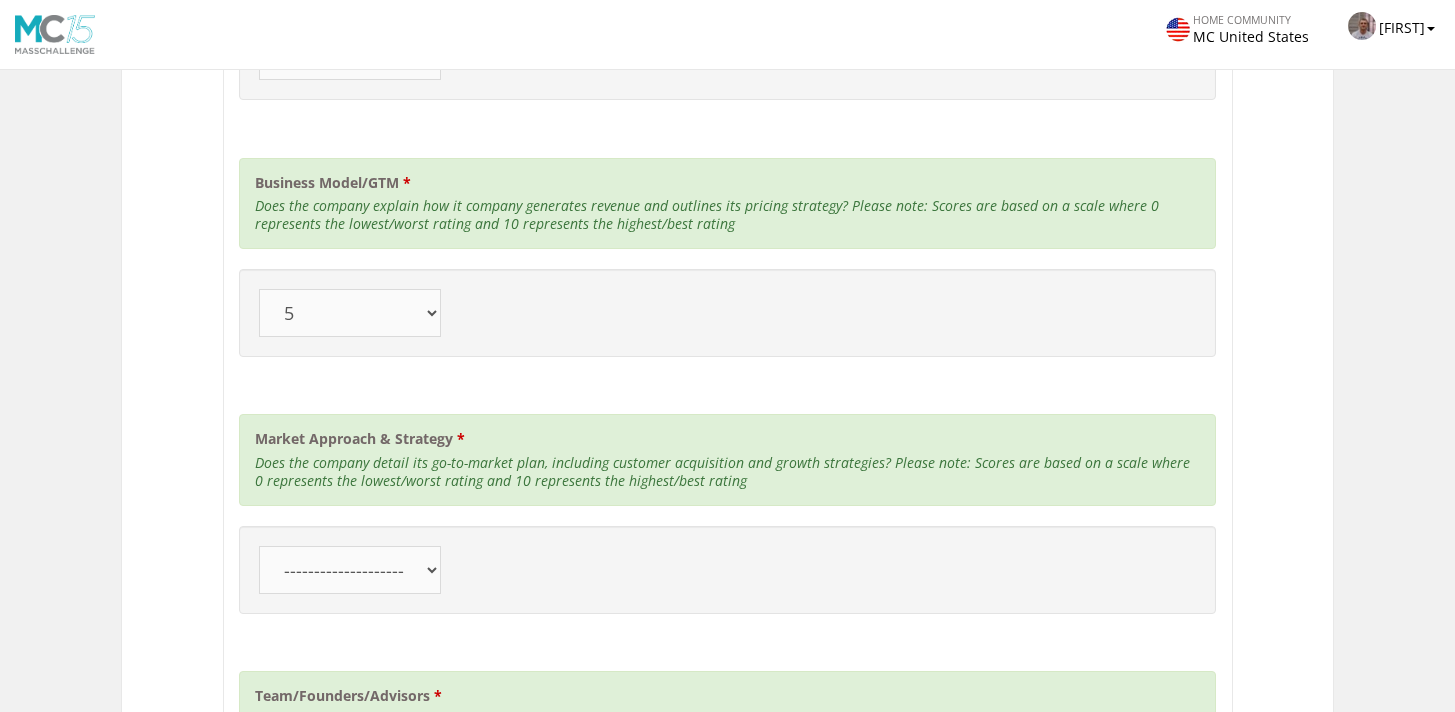 scroll, scrollTop: 3175, scrollLeft: 0, axis: vertical 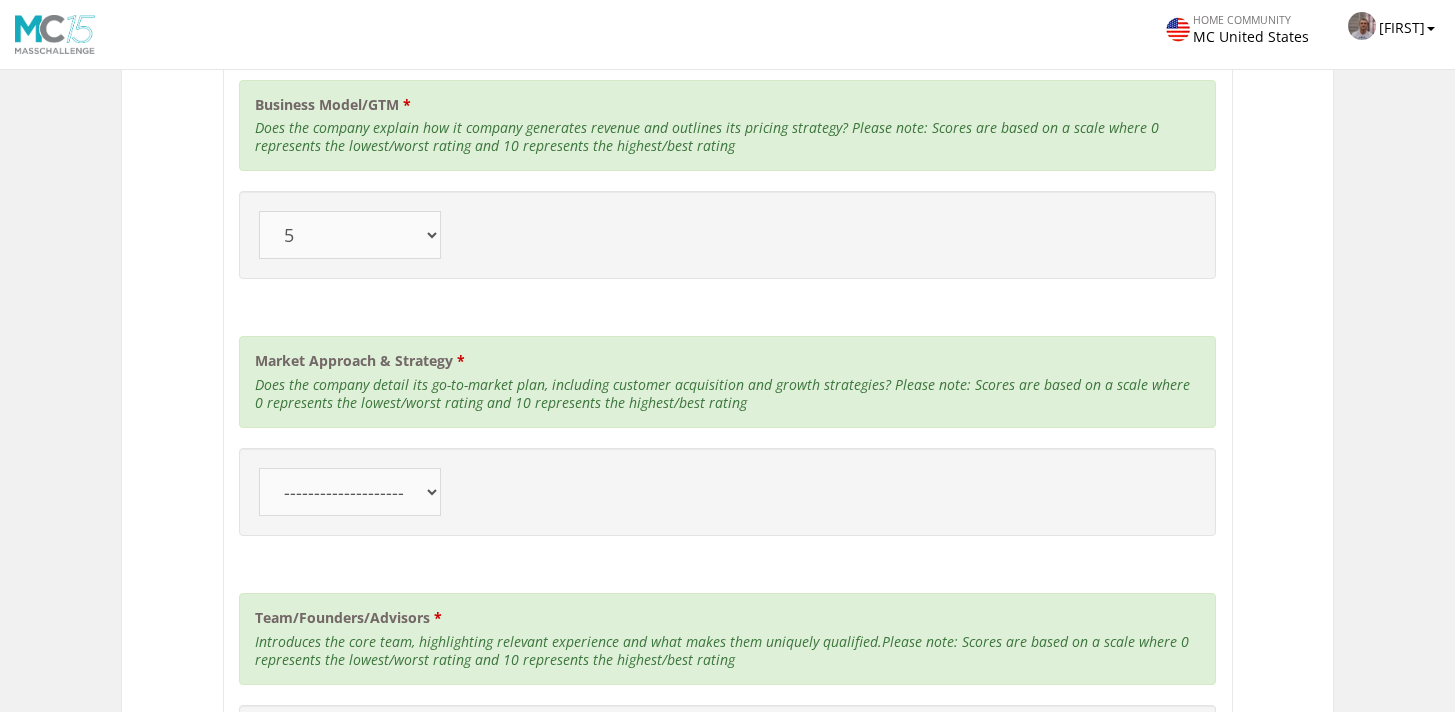 click on "--------------------
10
9
8
7
6
5
4" at bounding box center (350, 474) 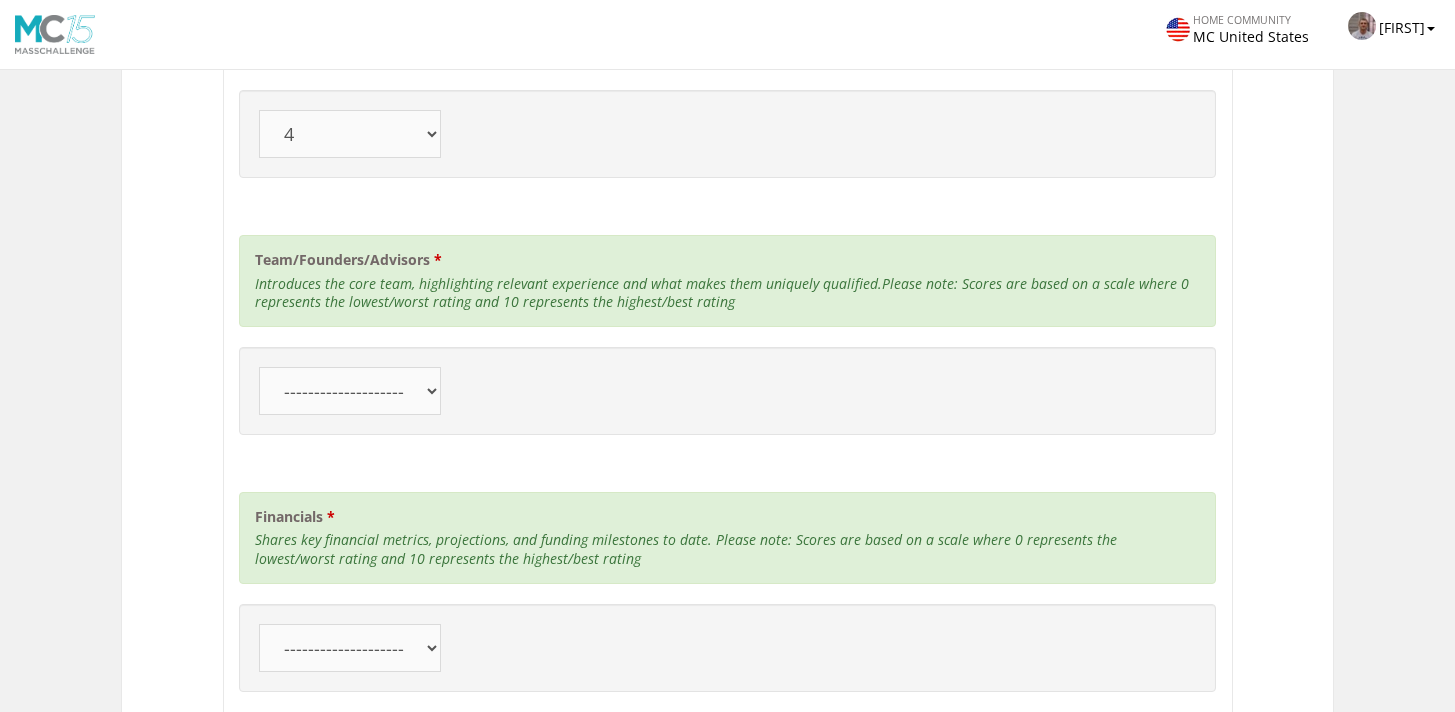 scroll, scrollTop: 3678, scrollLeft: 0, axis: vertical 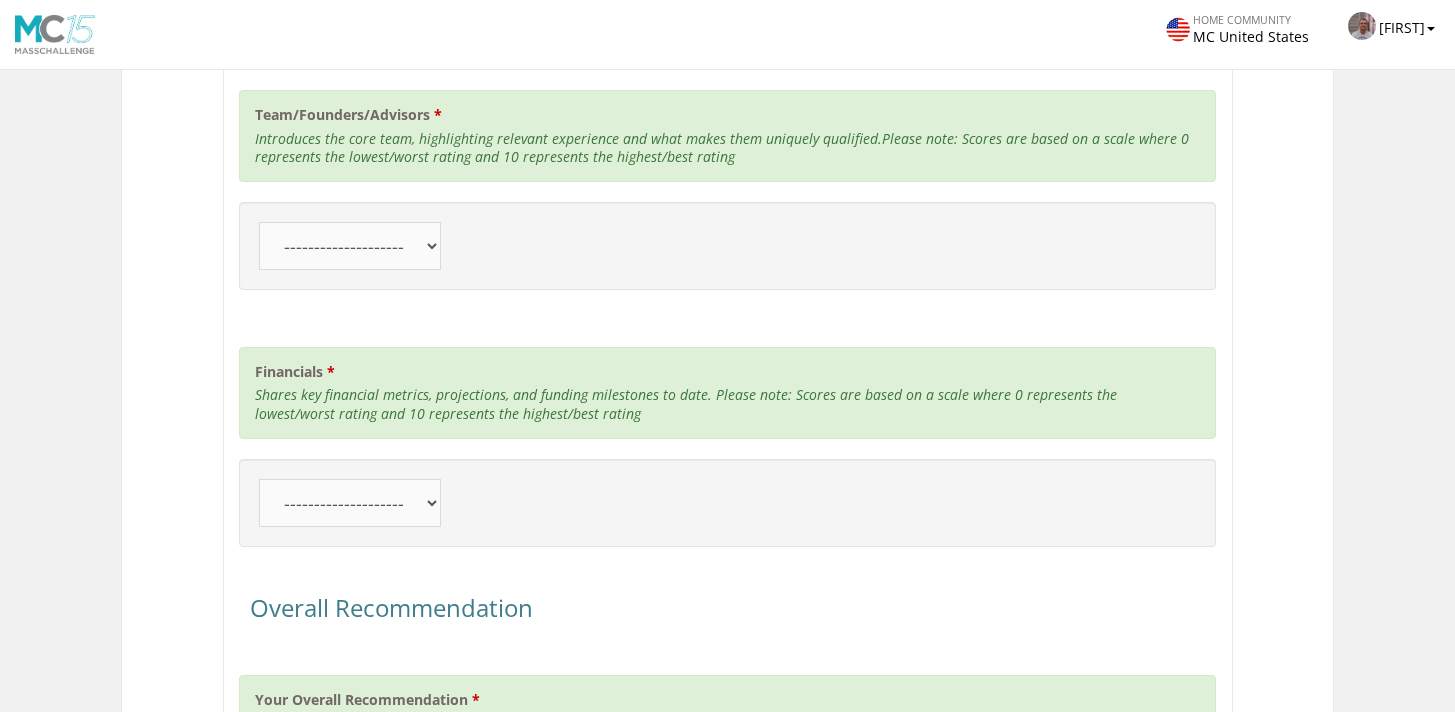click on "--------------------
10
9
8
7
6
5
4" at bounding box center (350, 210) 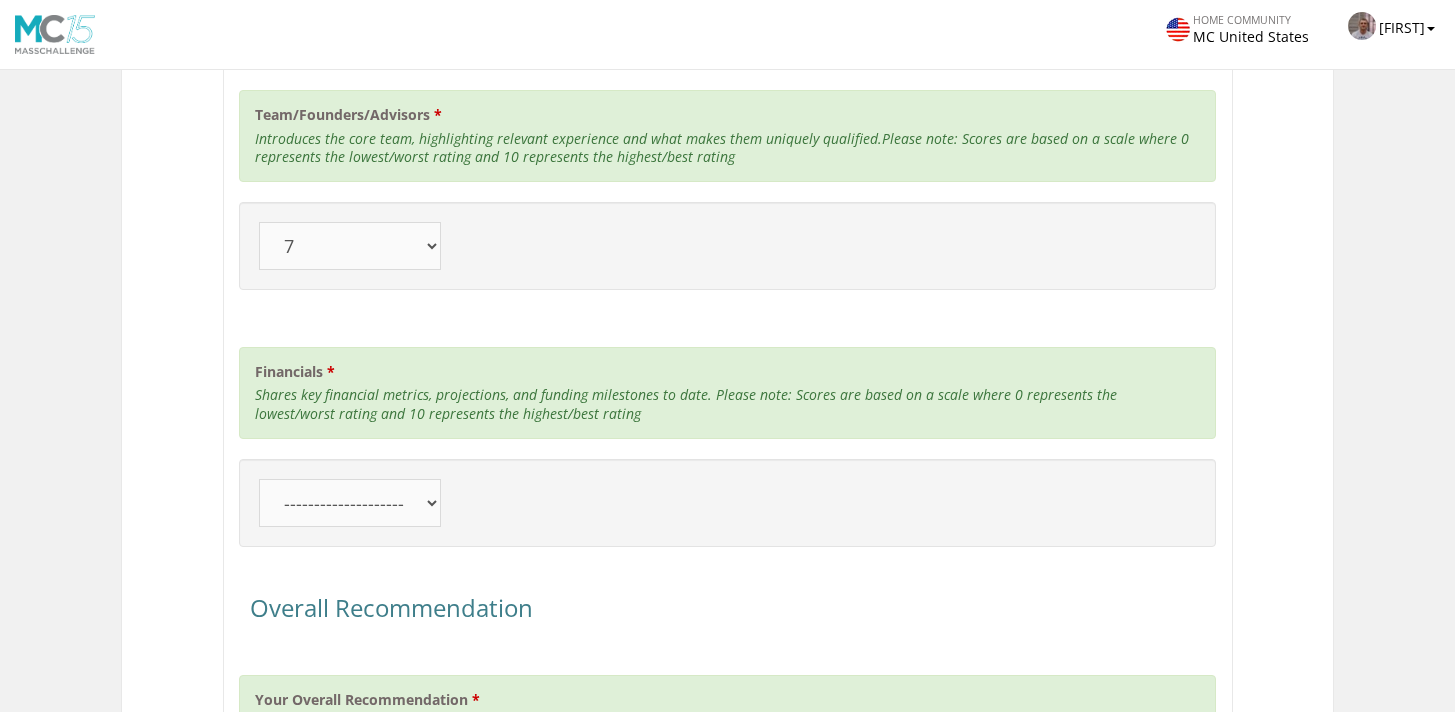 click on "--------------------
10
9
8
7
6
5
4" at bounding box center (350, 466) 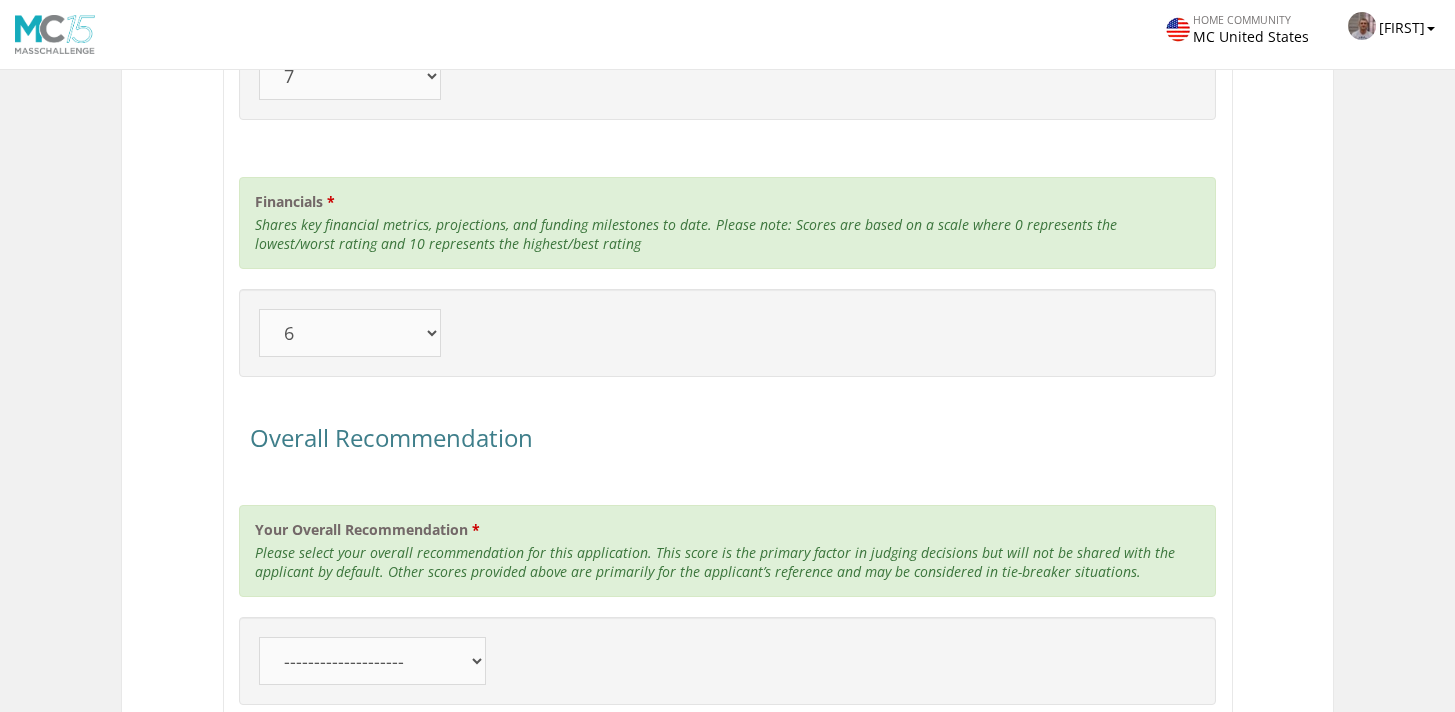 scroll, scrollTop: 3904, scrollLeft: 0, axis: vertical 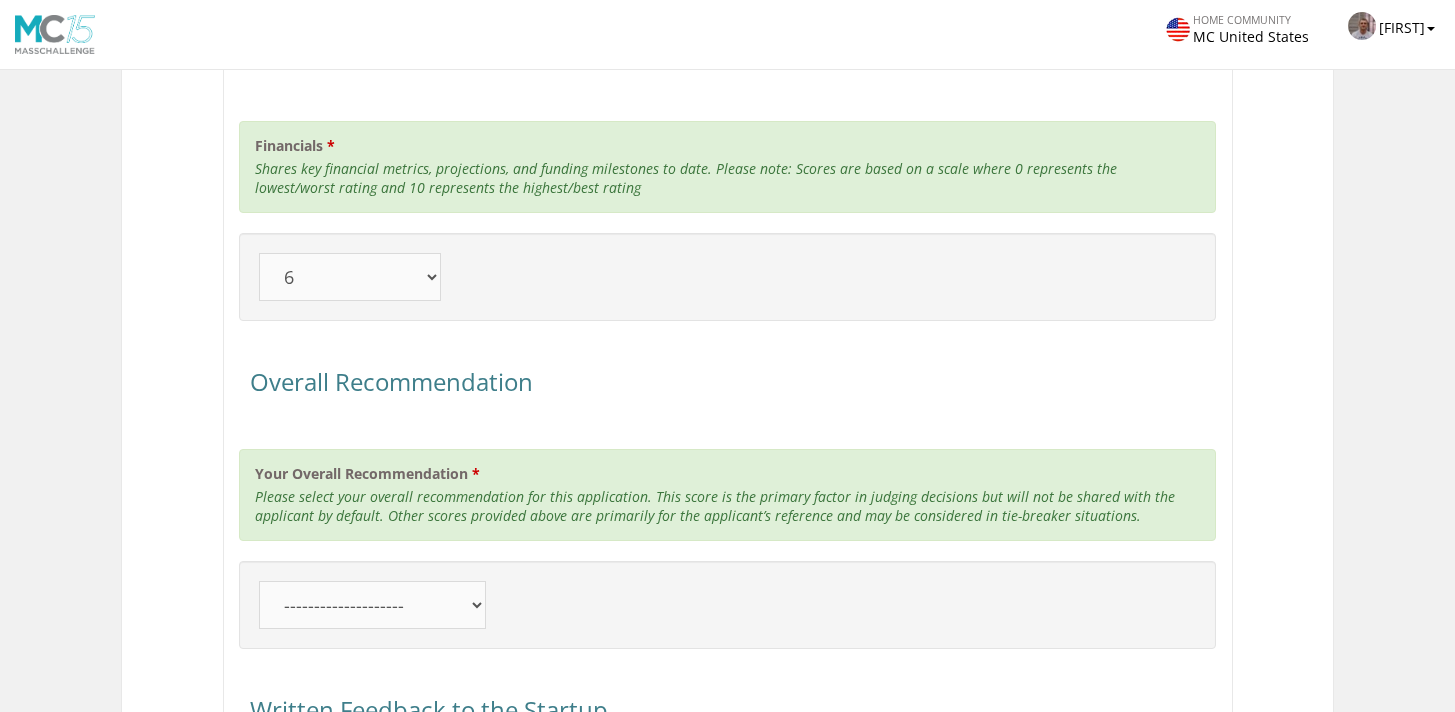 click on "--------------------
Highly Recommend
Recommend
Lean Positive
Lean Negative
Oppose
Strongly Oppose" at bounding box center [372, 568] 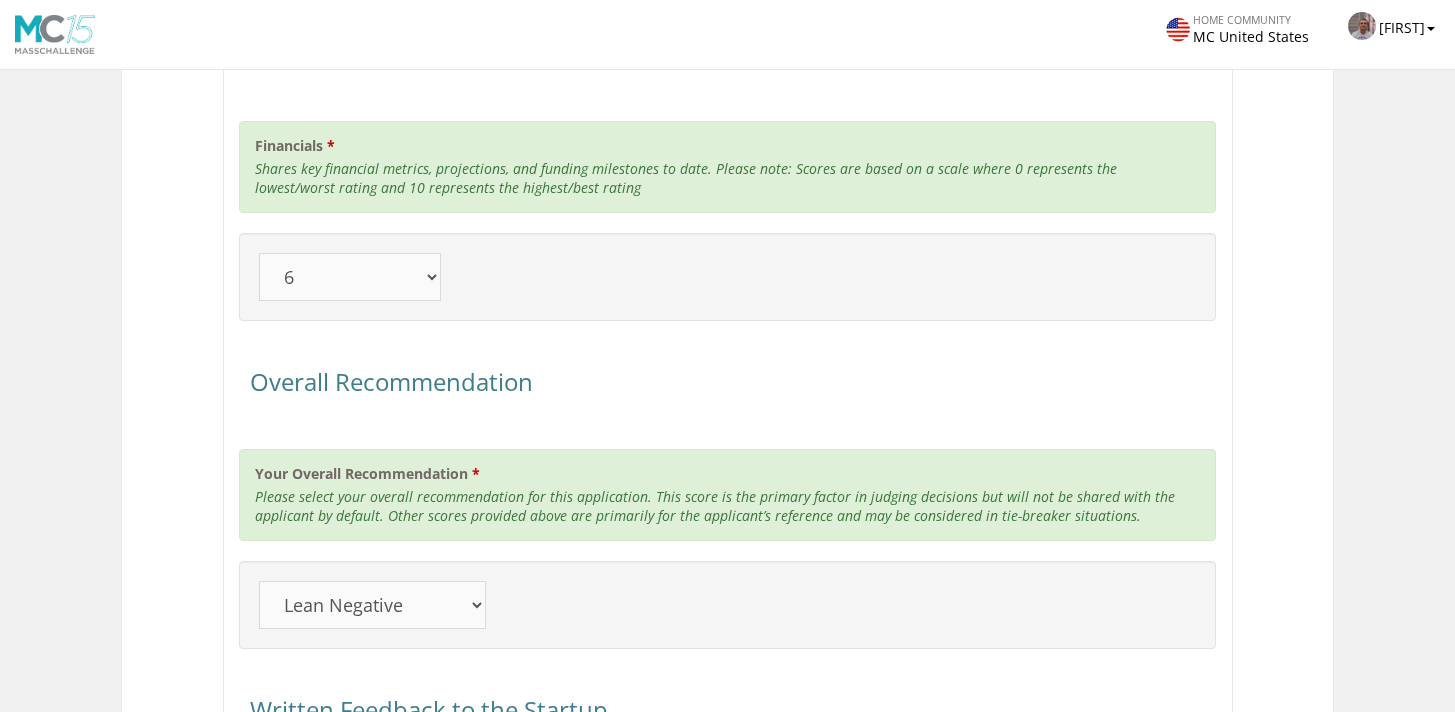 scroll, scrollTop: 4302, scrollLeft: 0, axis: vertical 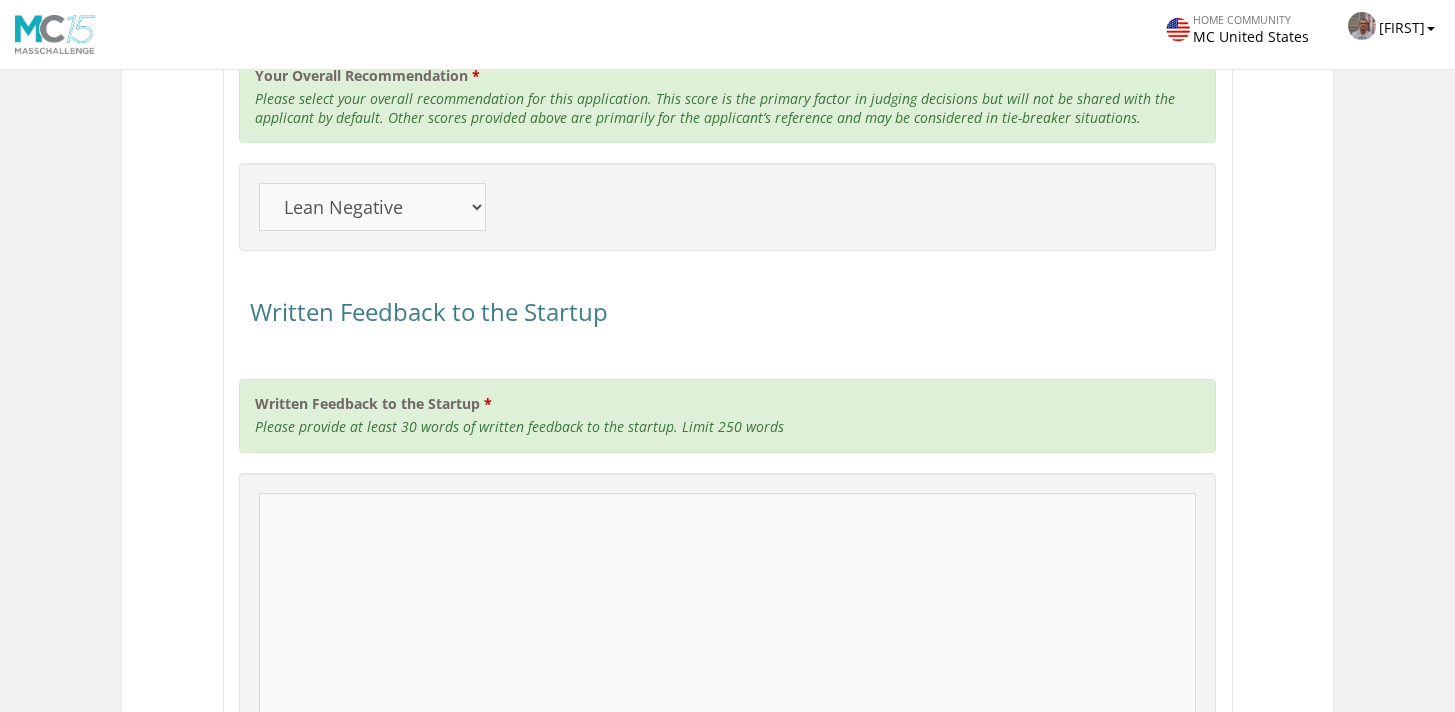 click on "Written Feedback to the Startup" at bounding box center [727, 656] 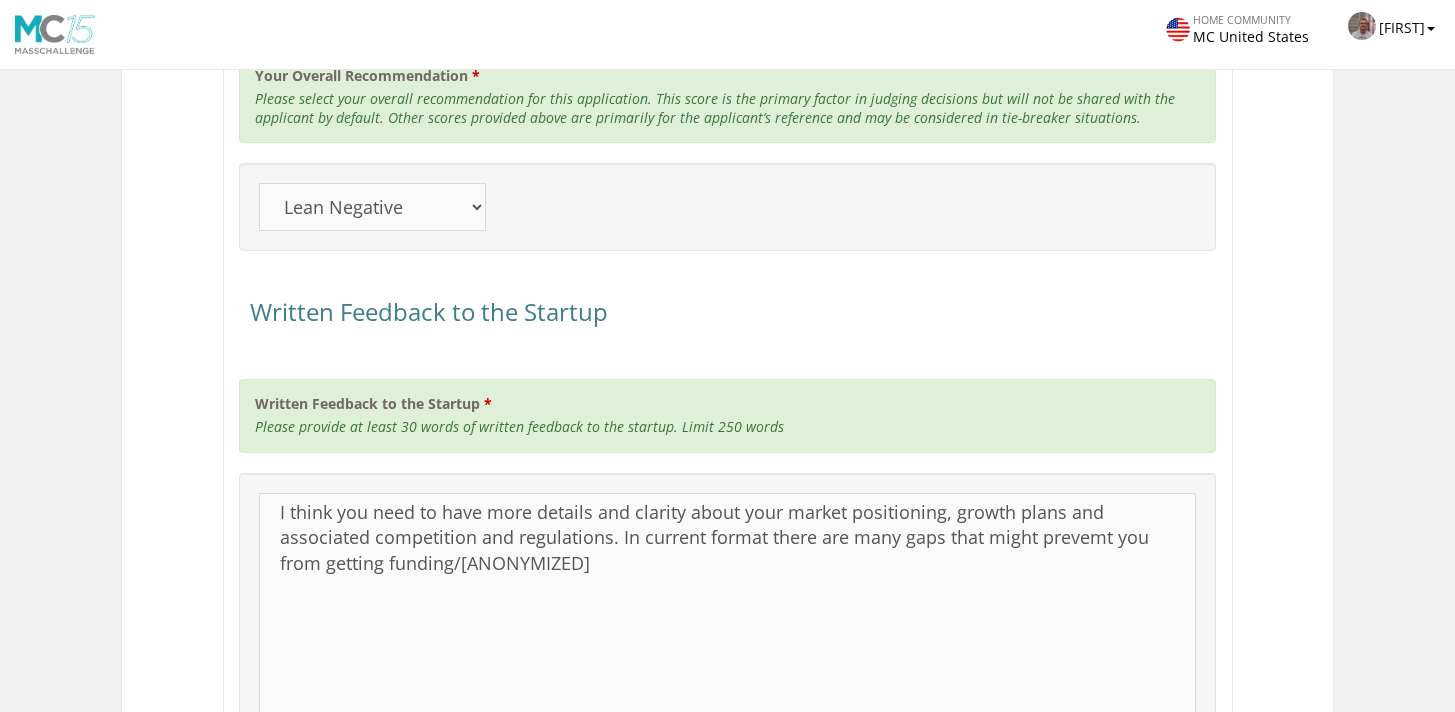 click on "I think you need to have more details and clarity about your market positioning, growth plans and associated competition and regulations.  In current format there are many gaps that might prevemt you from getting funding/acceleration acceptance" at bounding box center [727, 656] 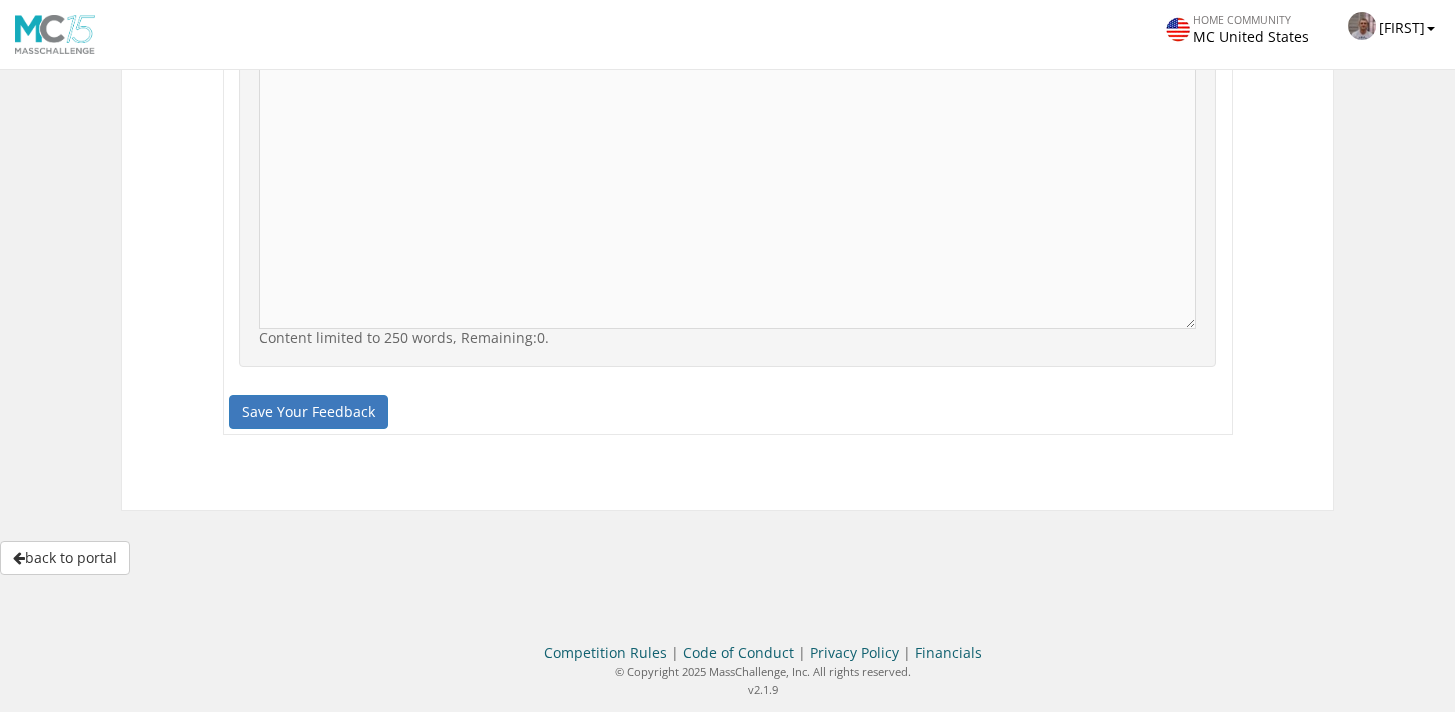 scroll, scrollTop: 5576, scrollLeft: 0, axis: vertical 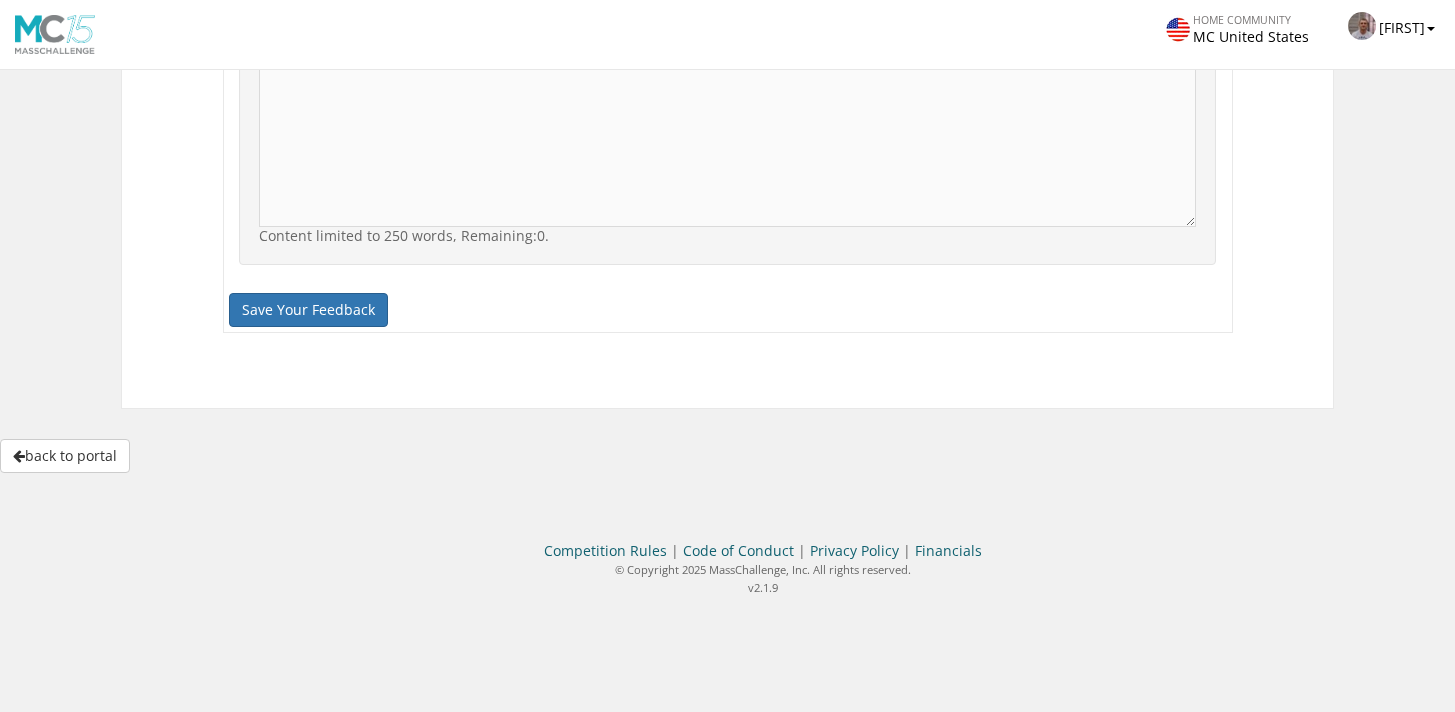 type on "I think you need to have more details and clarity about your market positioning, growth plans and associated competition and regulations.  In current format there are many gaps that might prevent you from getting funding/acceleration acceptance" 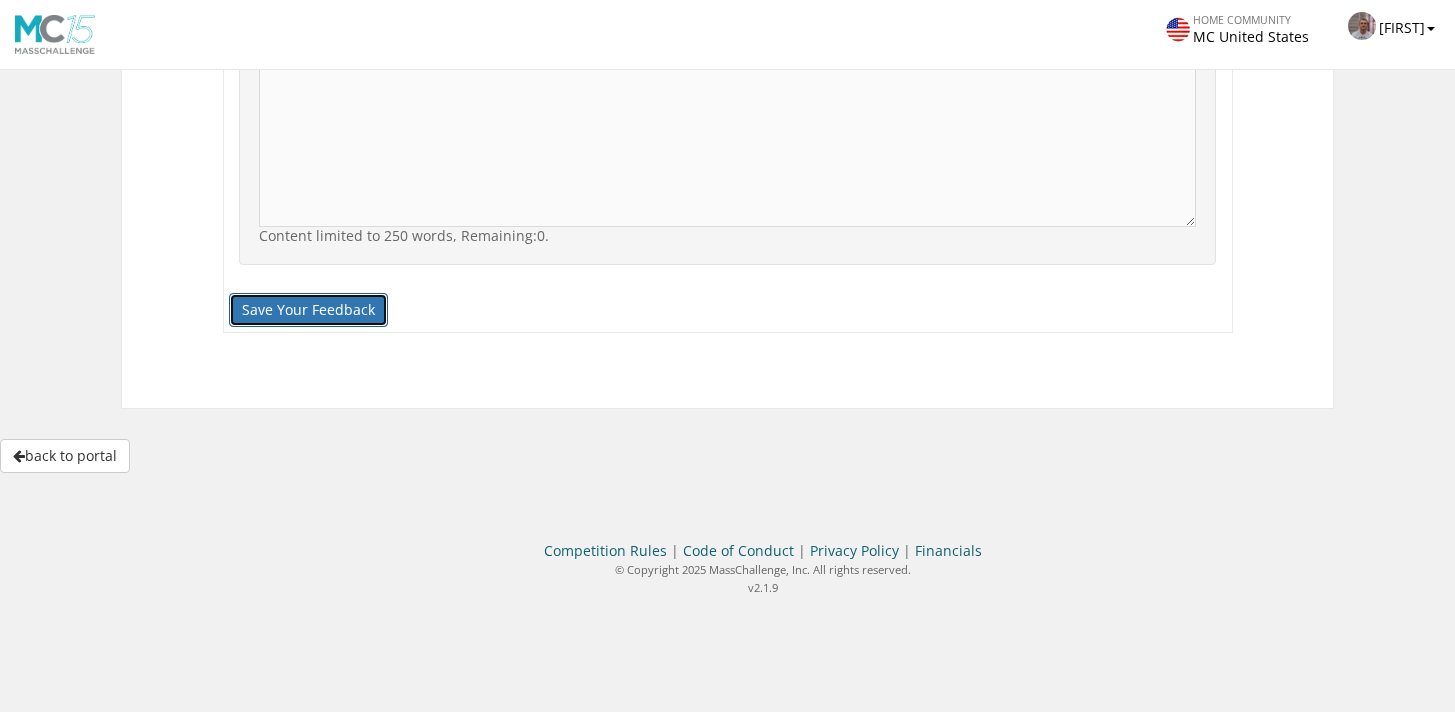 click on "Save Your Feedback" at bounding box center (308, 276) 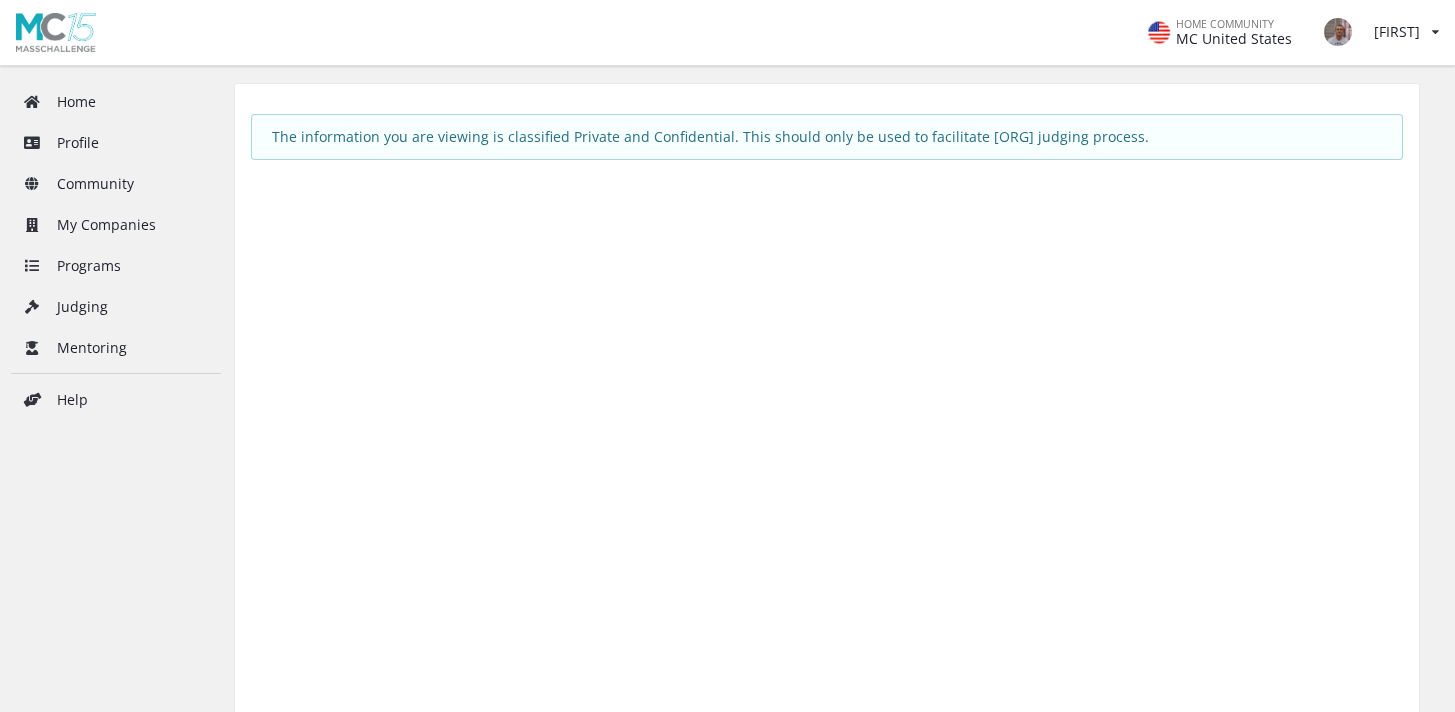 scroll, scrollTop: 0, scrollLeft: 0, axis: both 